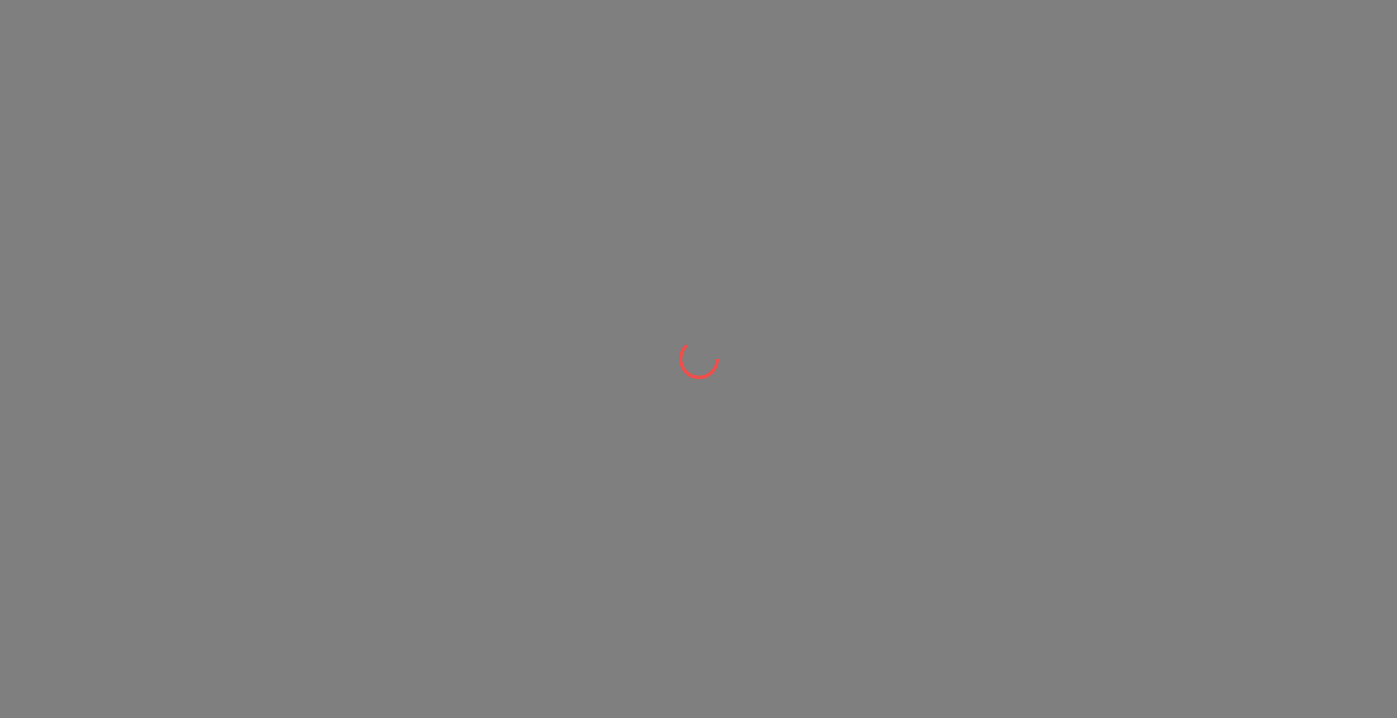 scroll, scrollTop: 0, scrollLeft: 0, axis: both 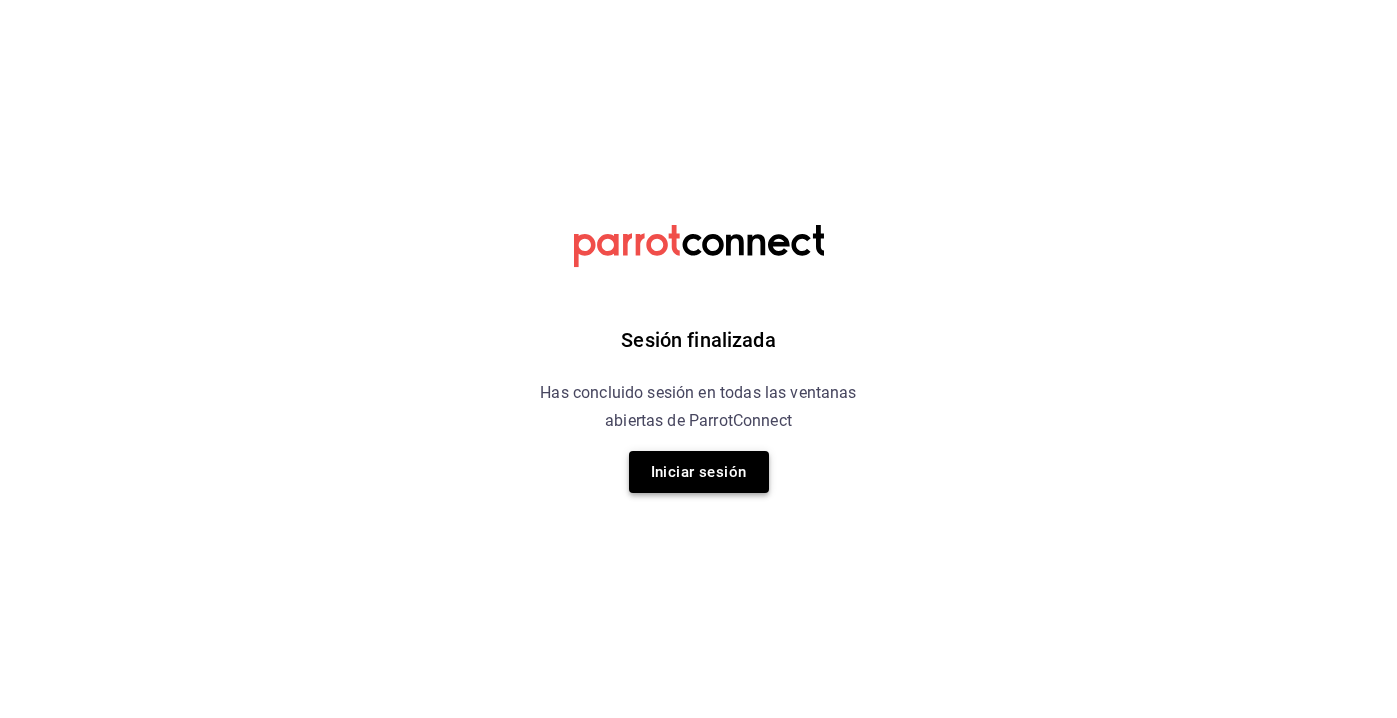 click on "Iniciar sesión" at bounding box center [699, 472] 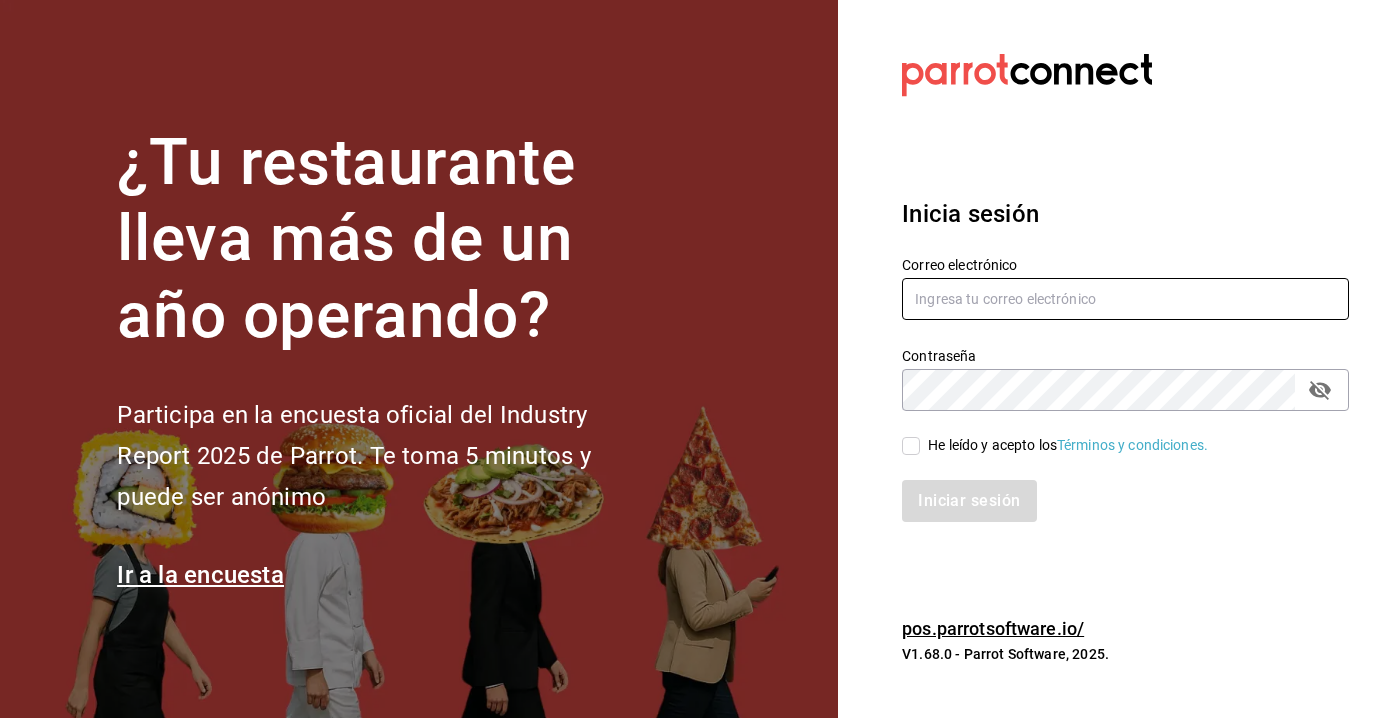 click at bounding box center (1125, 299) 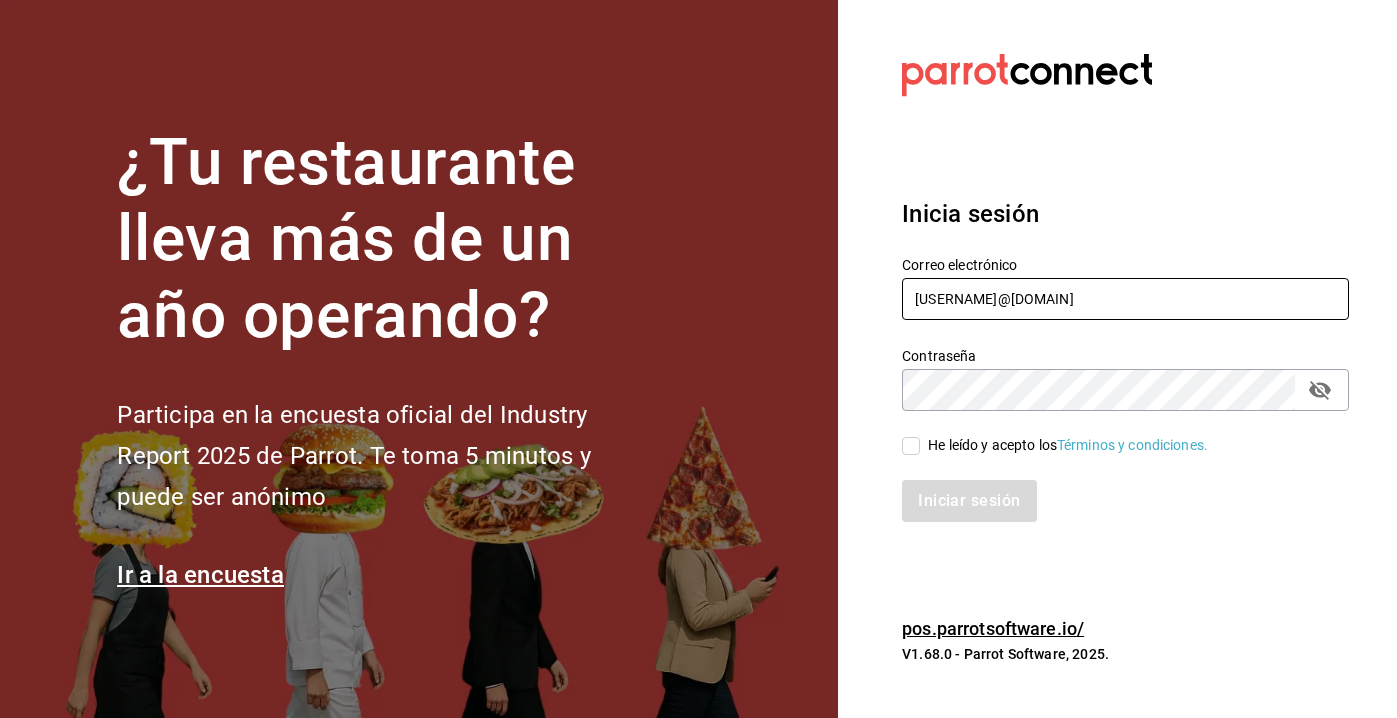 type on "bernardo@breno.com.mx" 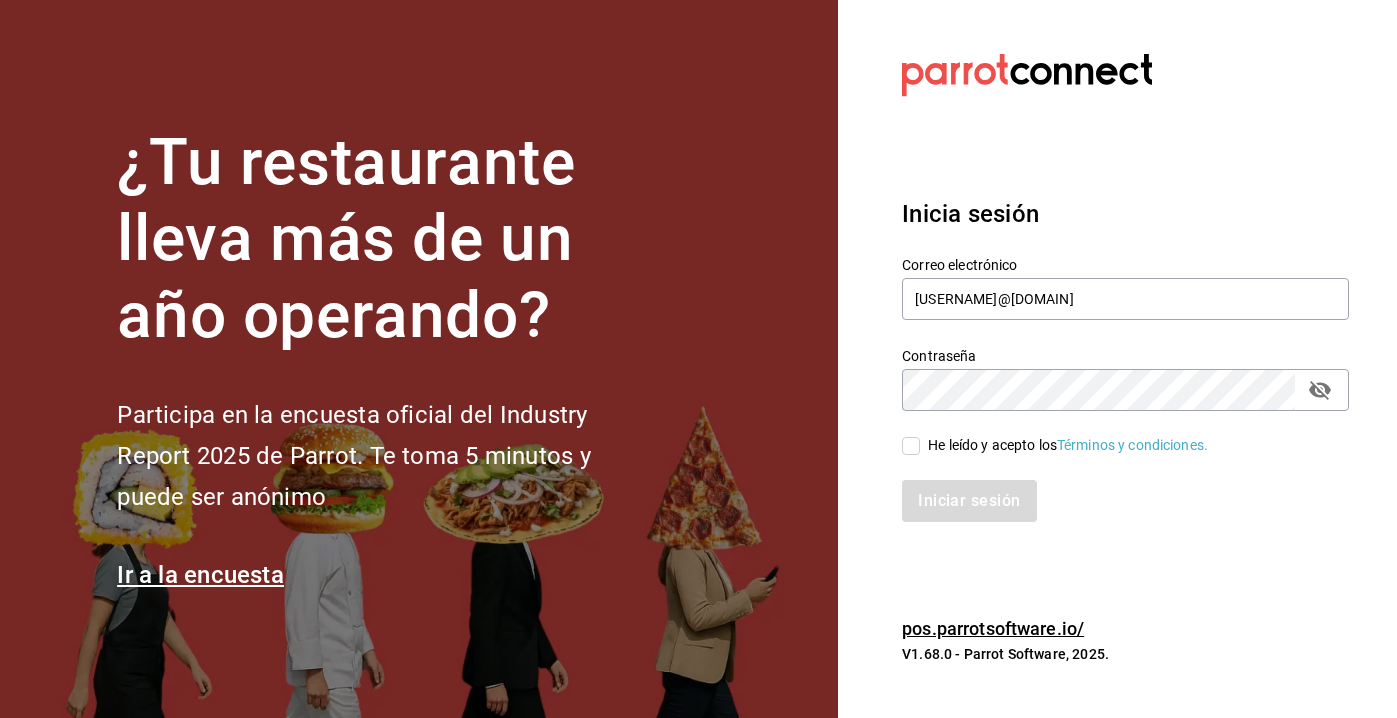 click on "He leído y acepto los  Términos y condiciones." at bounding box center (911, 446) 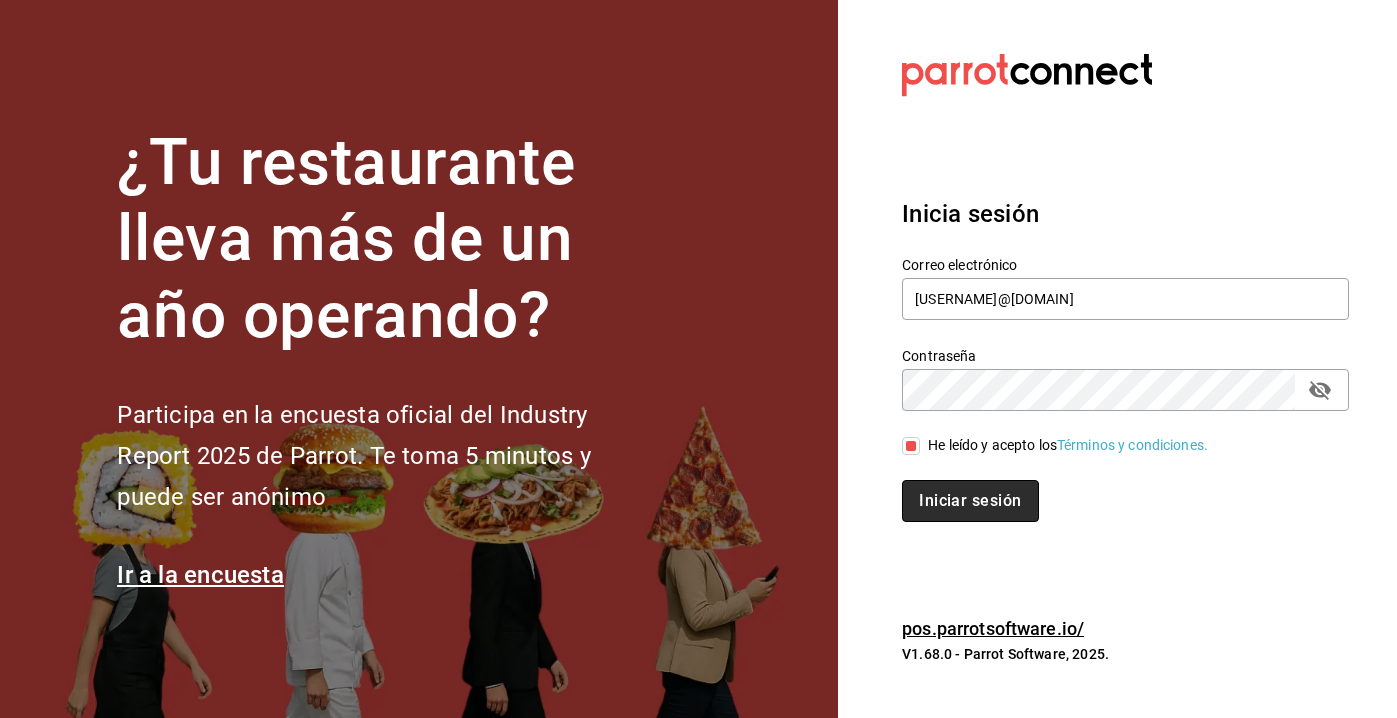 click on "Iniciar sesión" at bounding box center [970, 501] 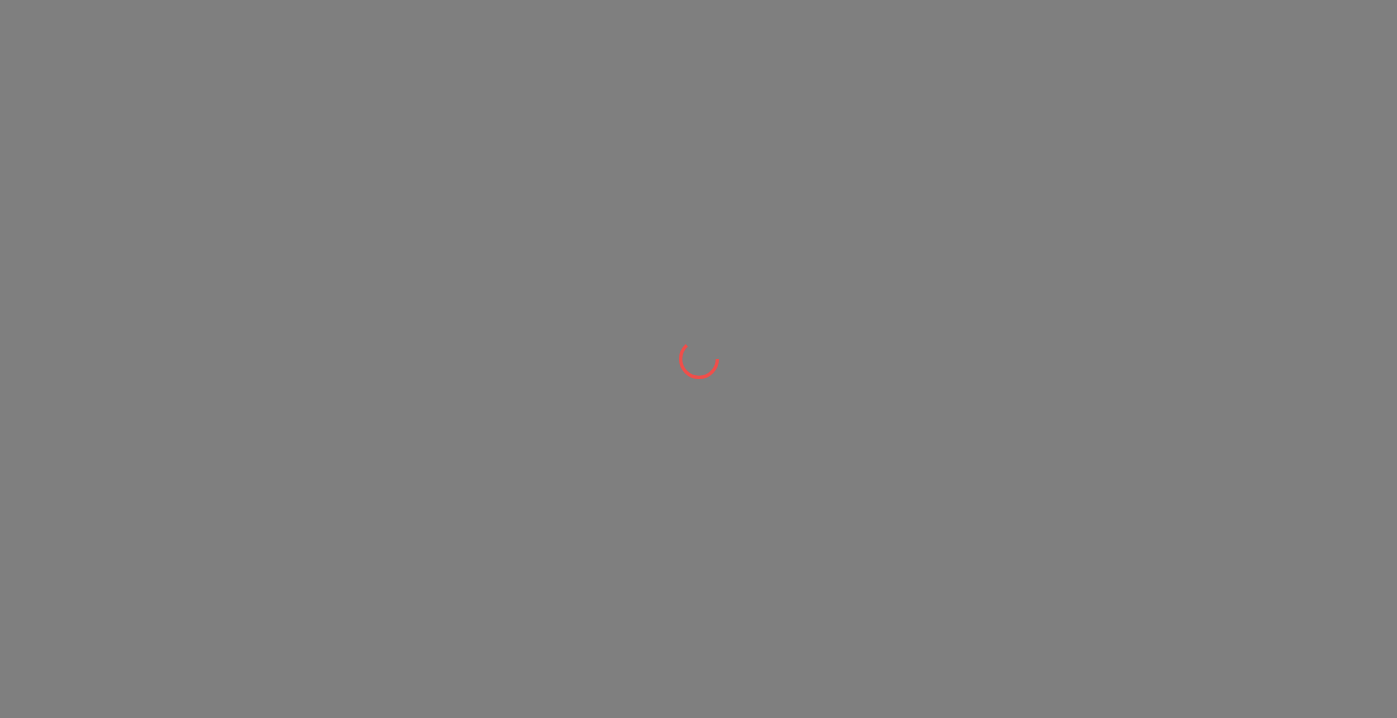 scroll, scrollTop: 0, scrollLeft: 0, axis: both 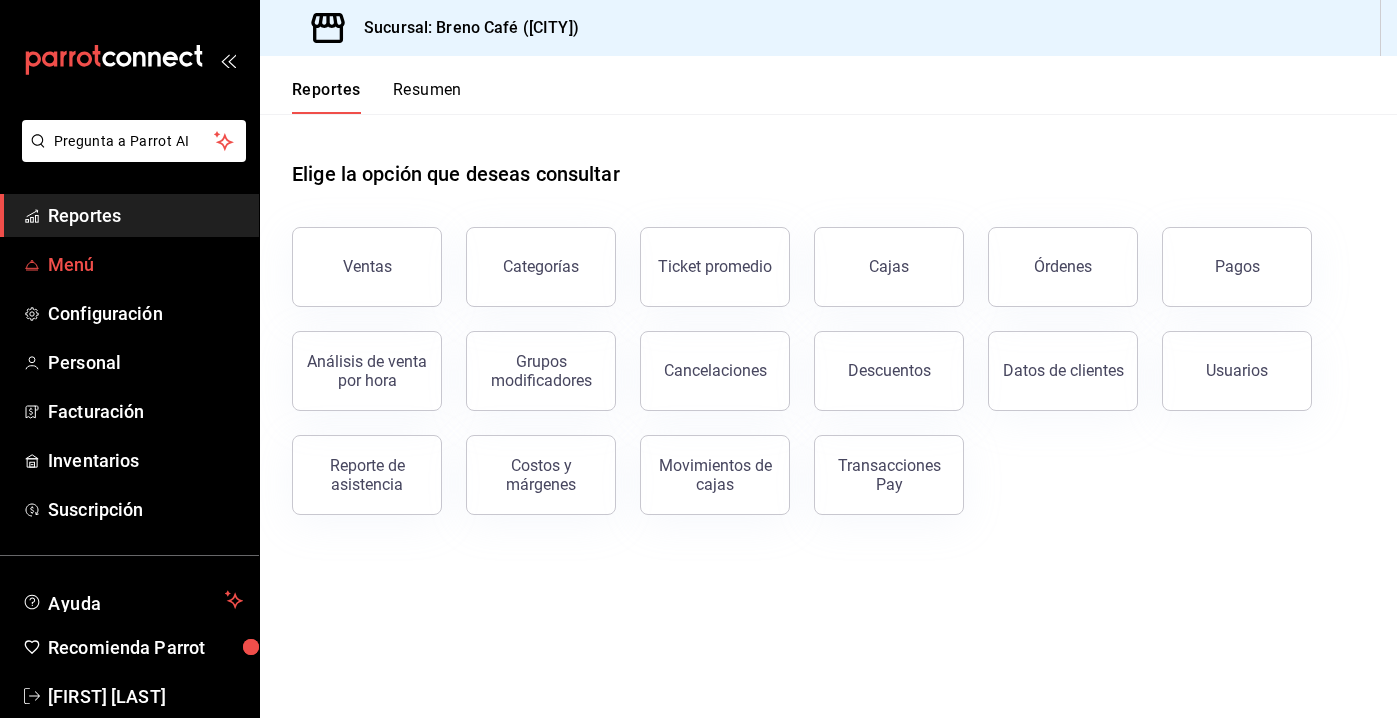 click on "Menú" at bounding box center [145, 264] 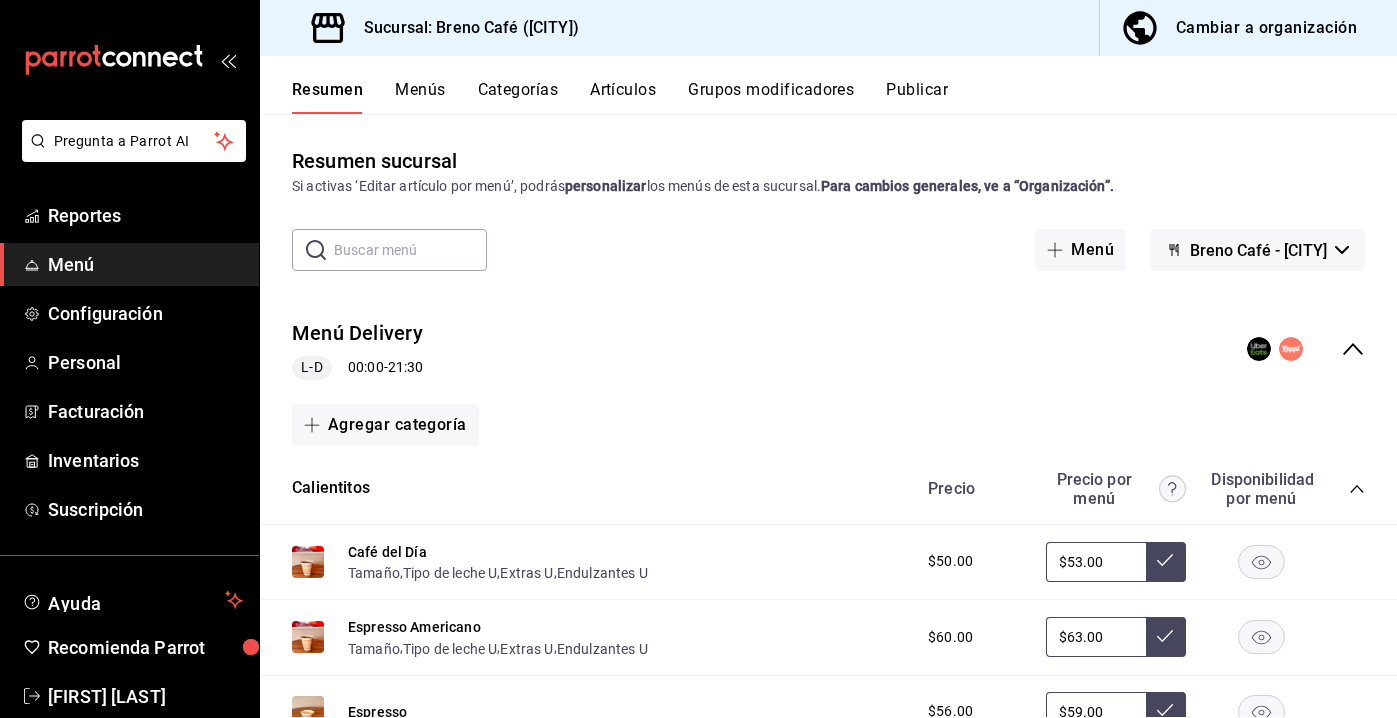 click on "Cambiar a organización" at bounding box center (1266, 28) 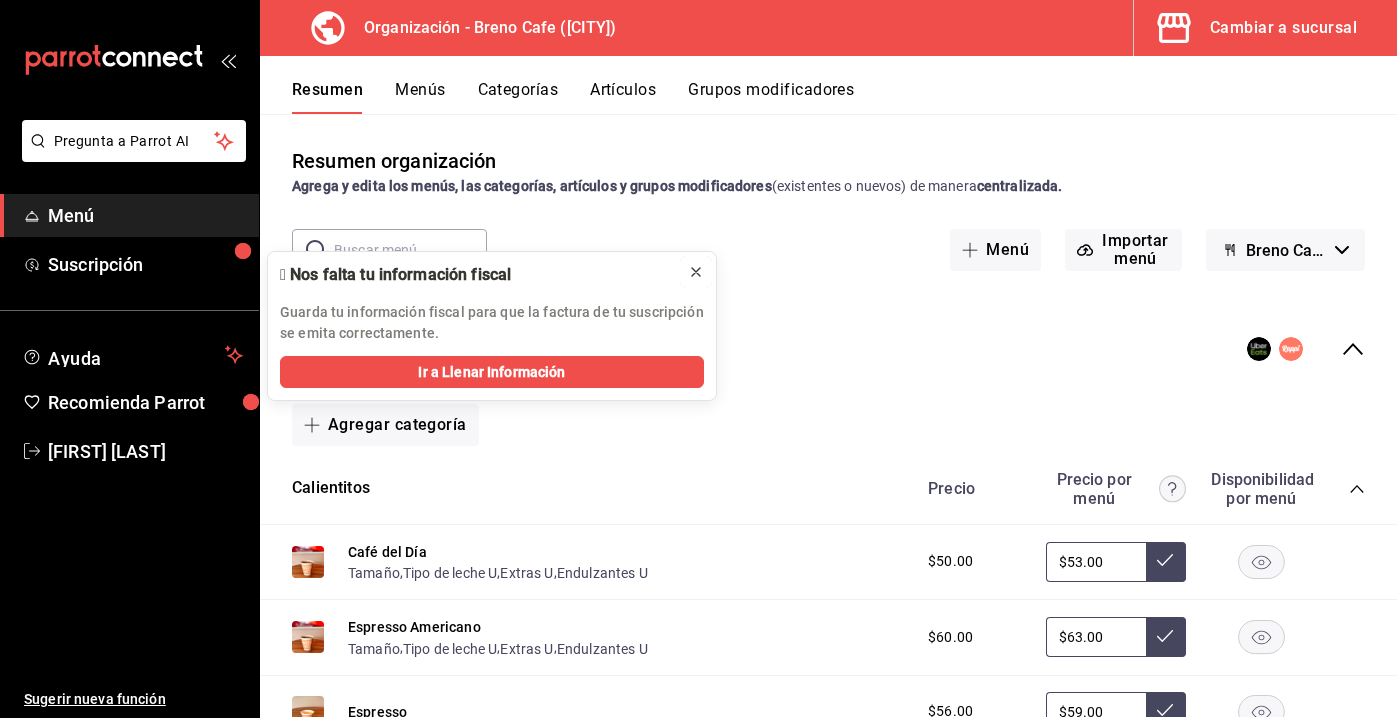 click 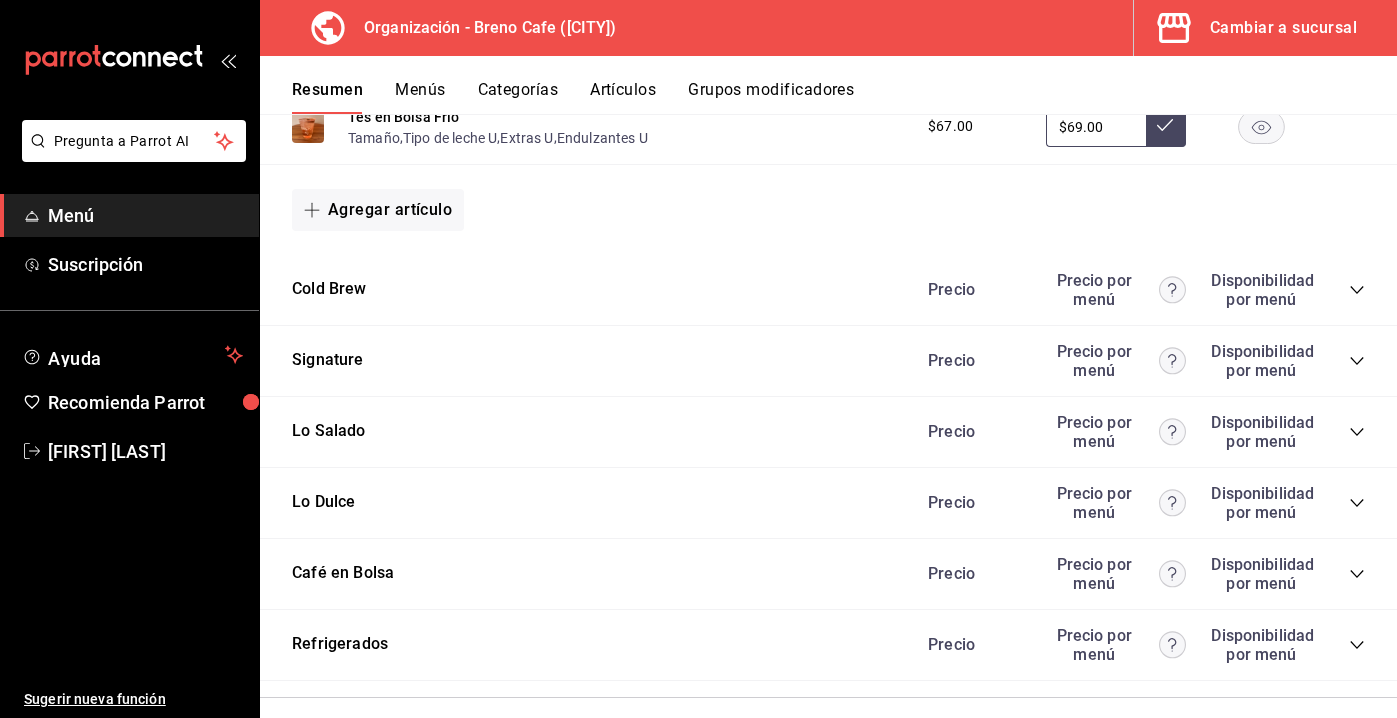 scroll, scrollTop: 2507, scrollLeft: 0, axis: vertical 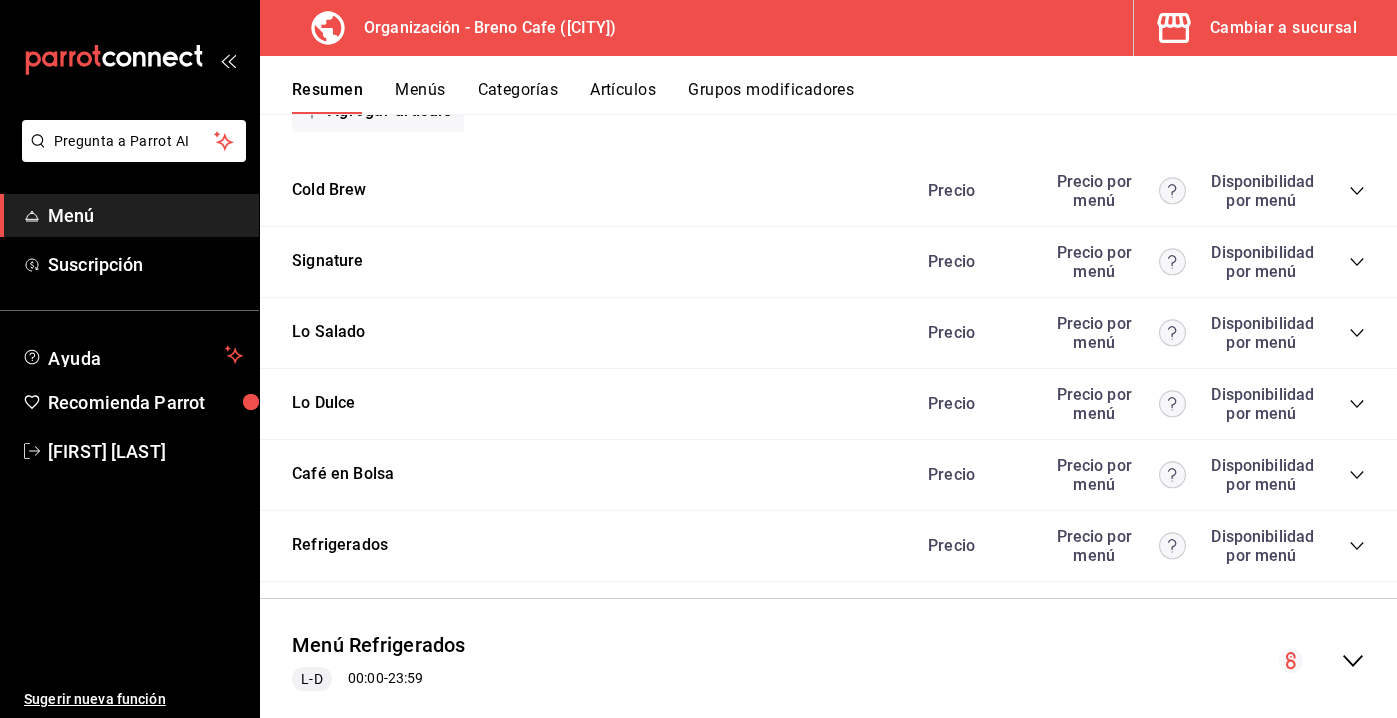 click 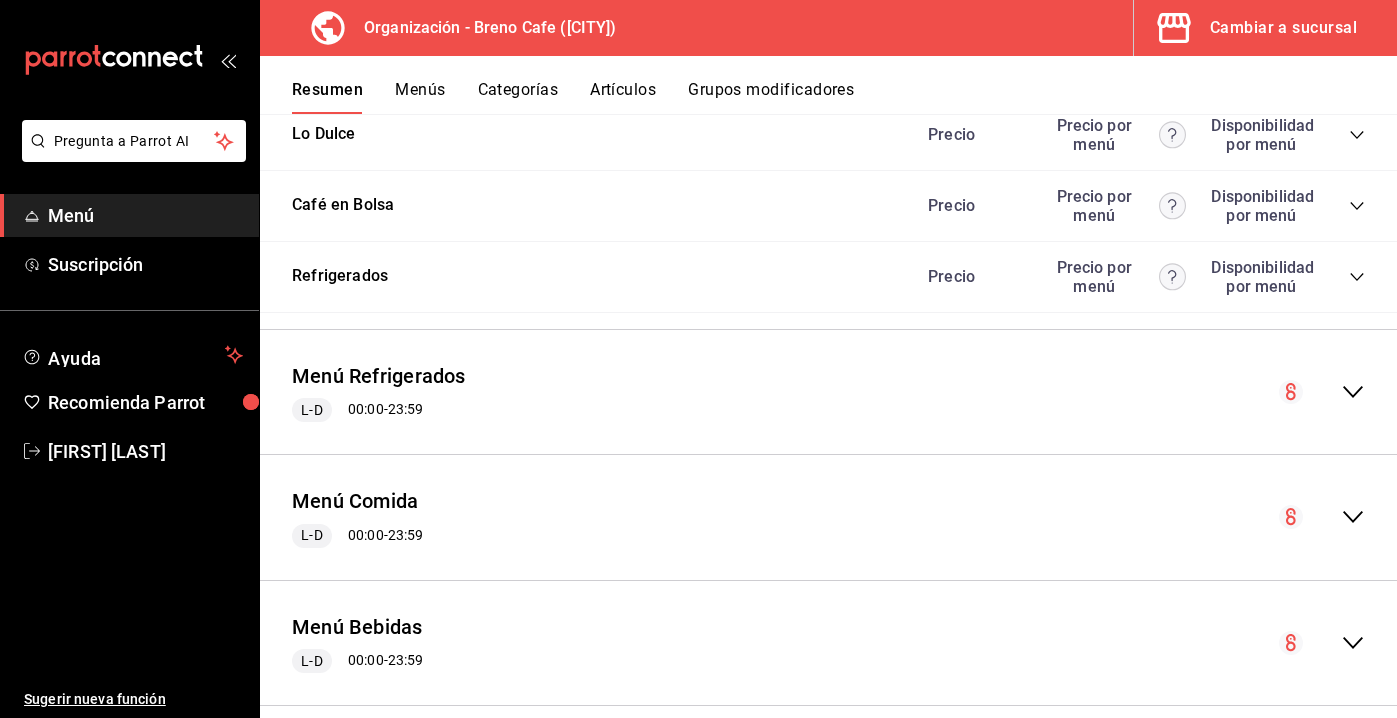 scroll, scrollTop: 3752, scrollLeft: 0, axis: vertical 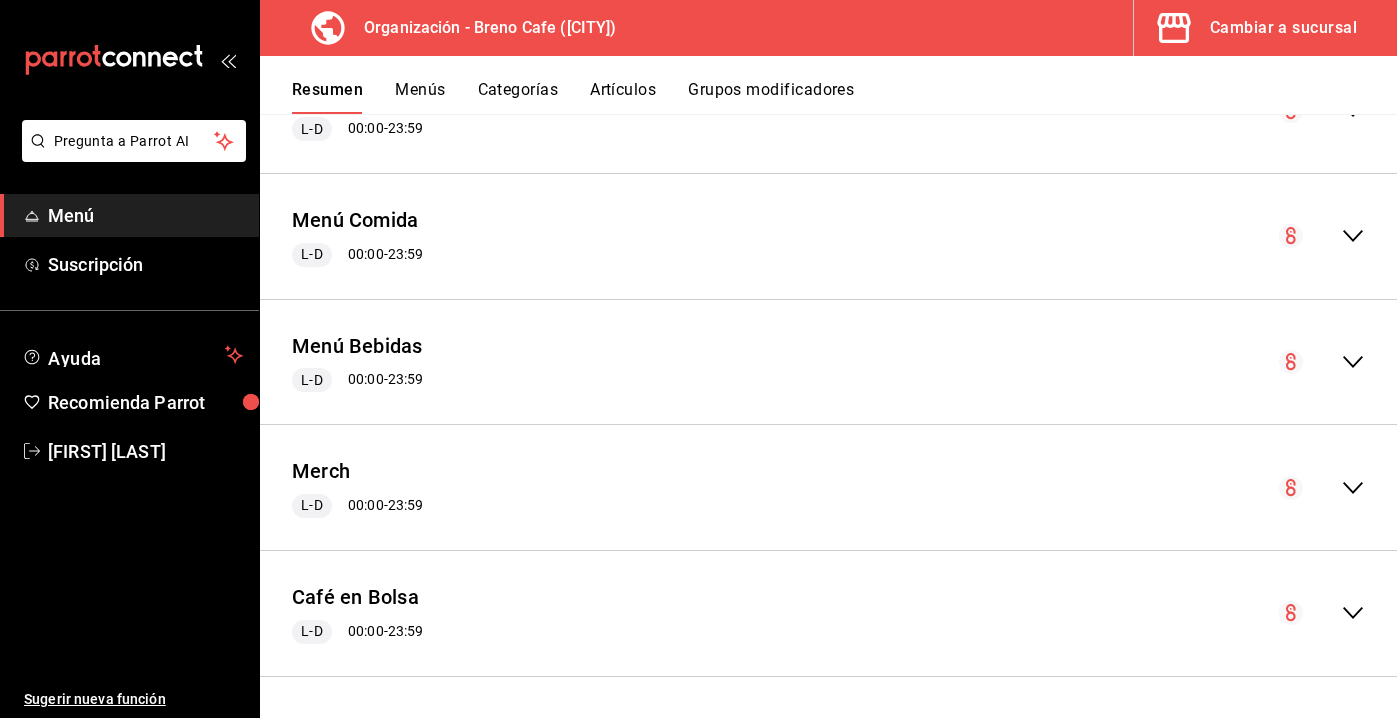 click 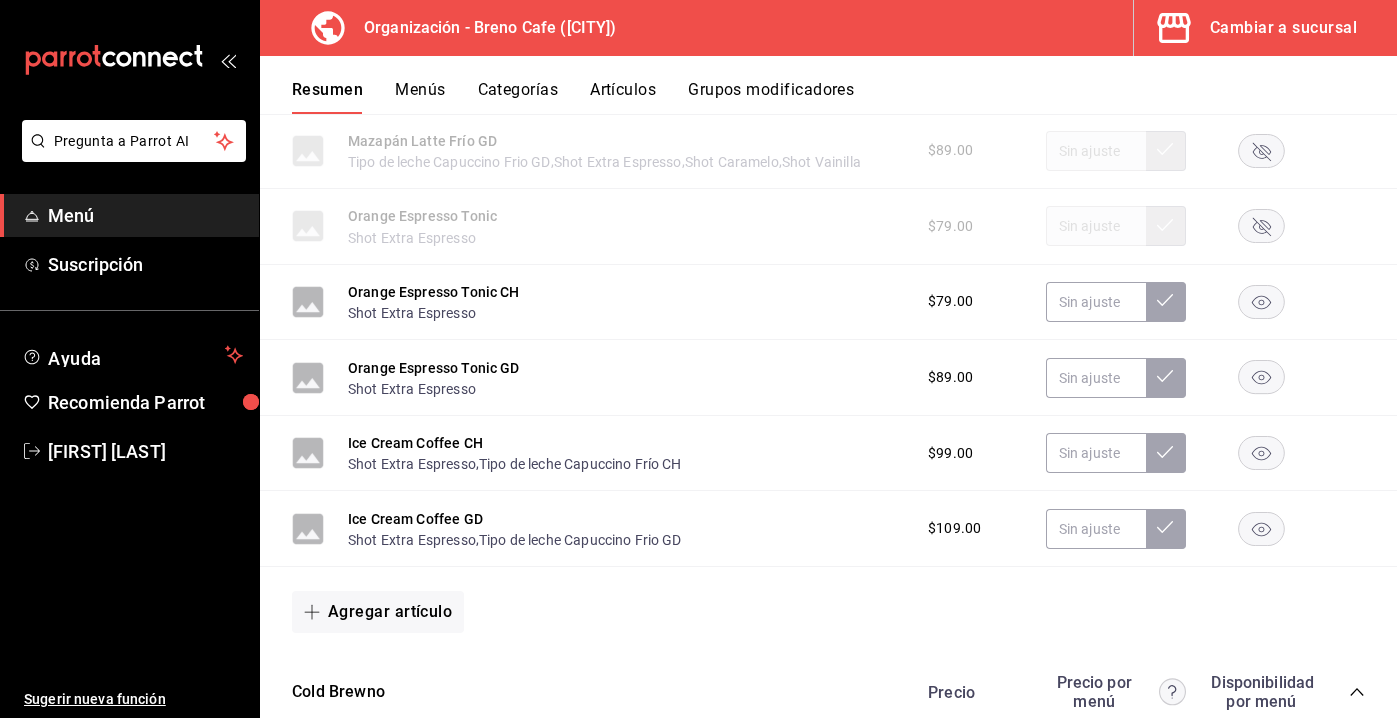 scroll, scrollTop: 5840, scrollLeft: 0, axis: vertical 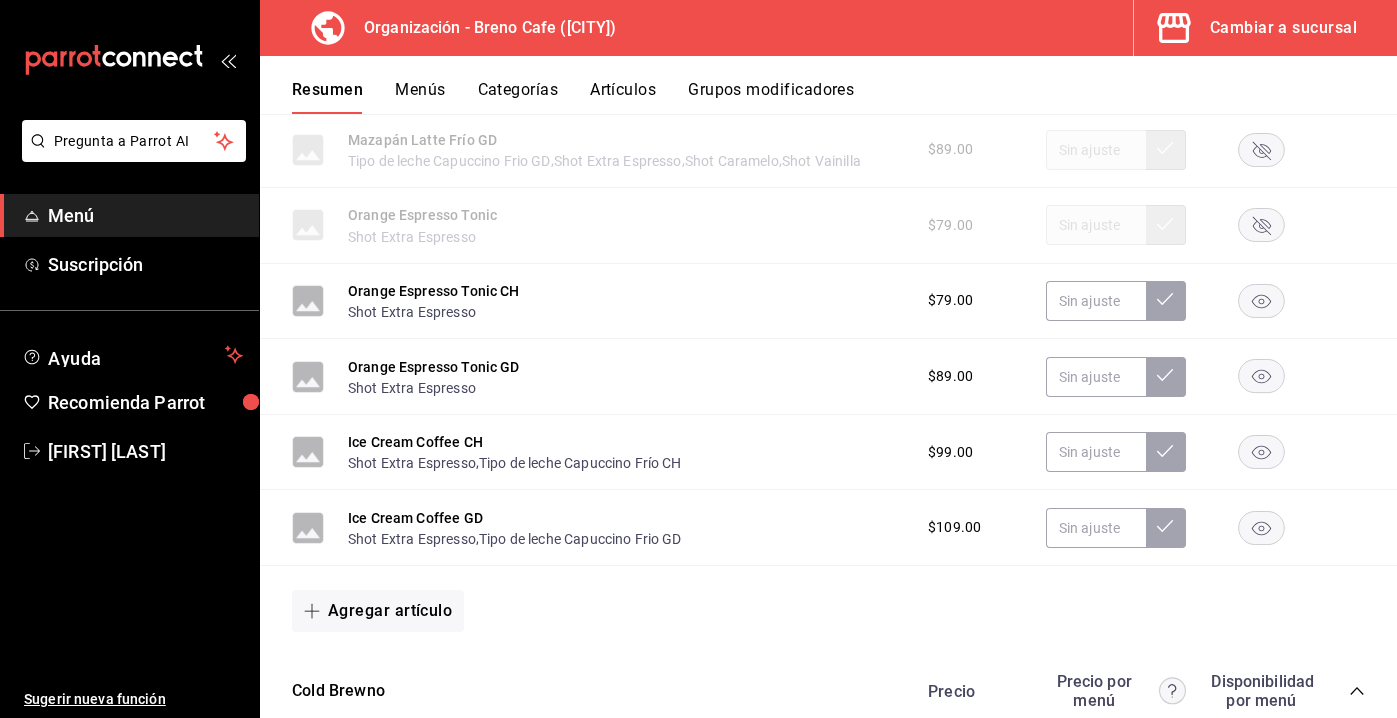click on "Menús" at bounding box center [420, 97] 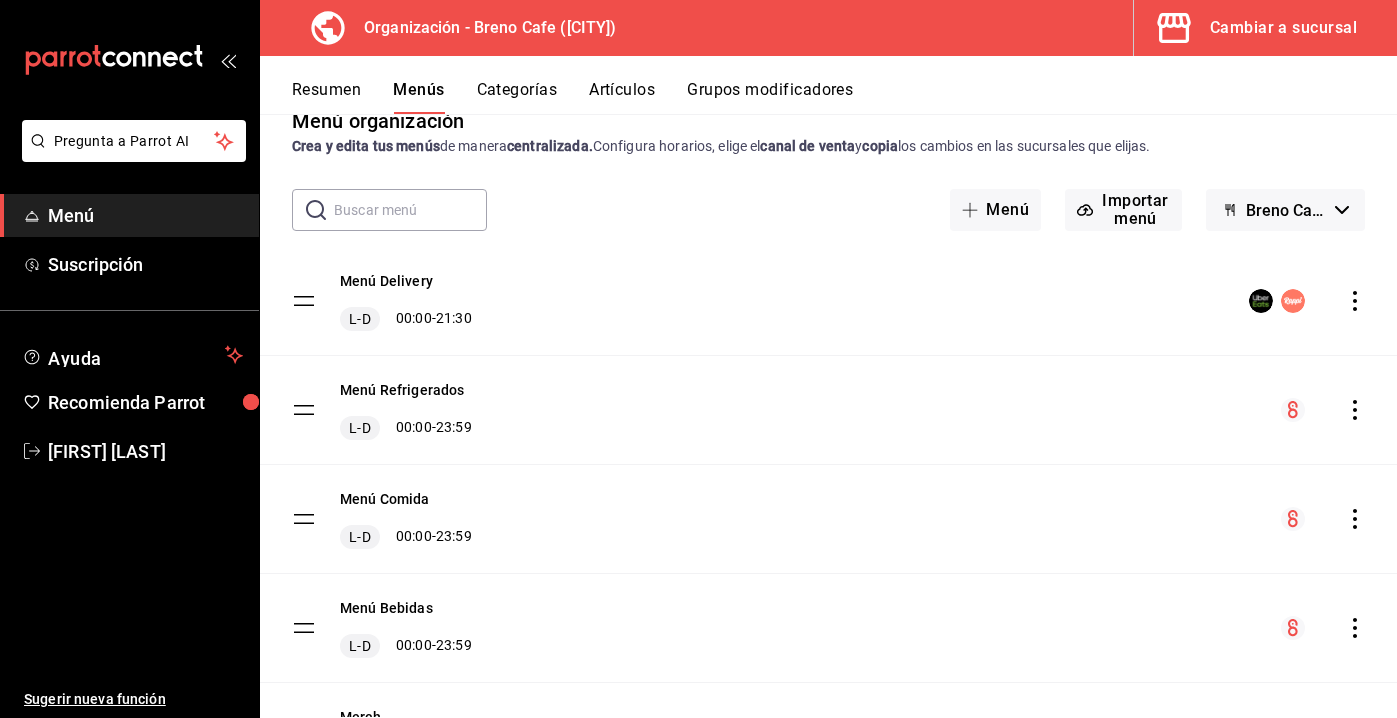 scroll, scrollTop: 44, scrollLeft: 0, axis: vertical 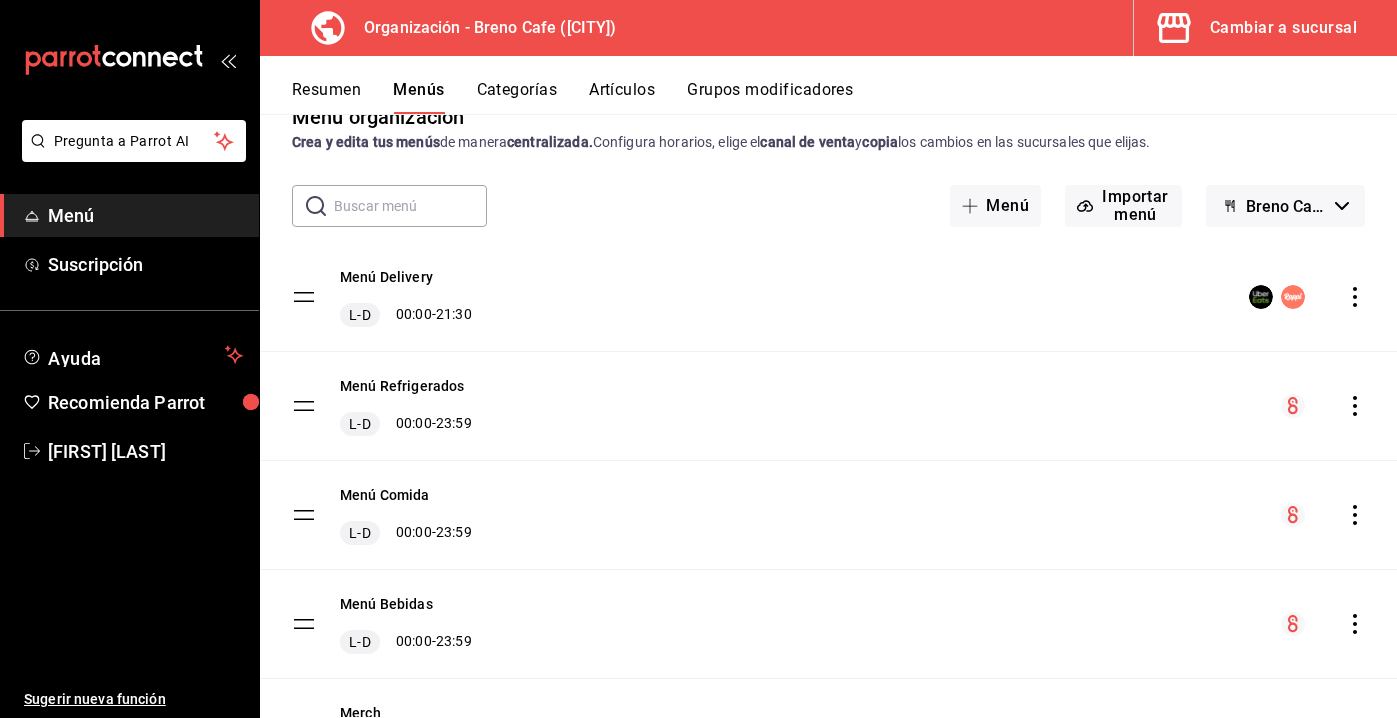 click 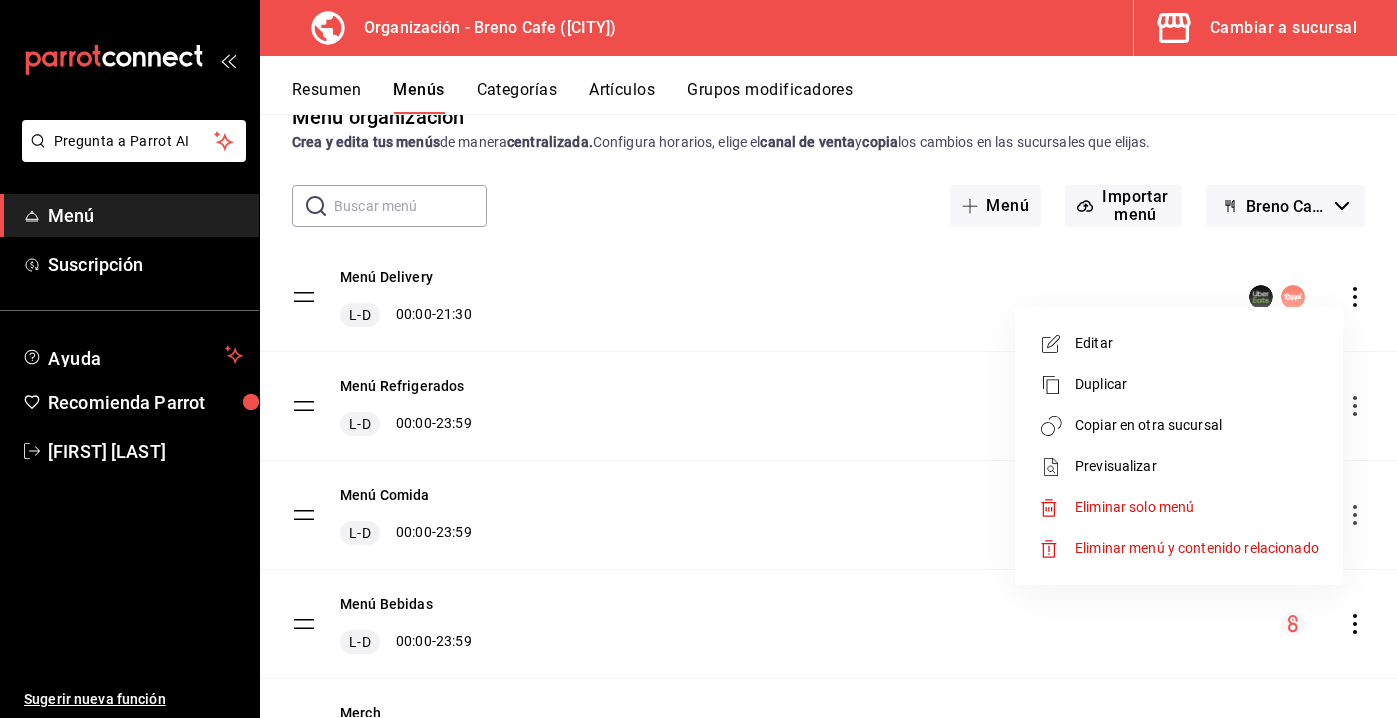 click on "Copiar en otra sucursal" at bounding box center [1197, 425] 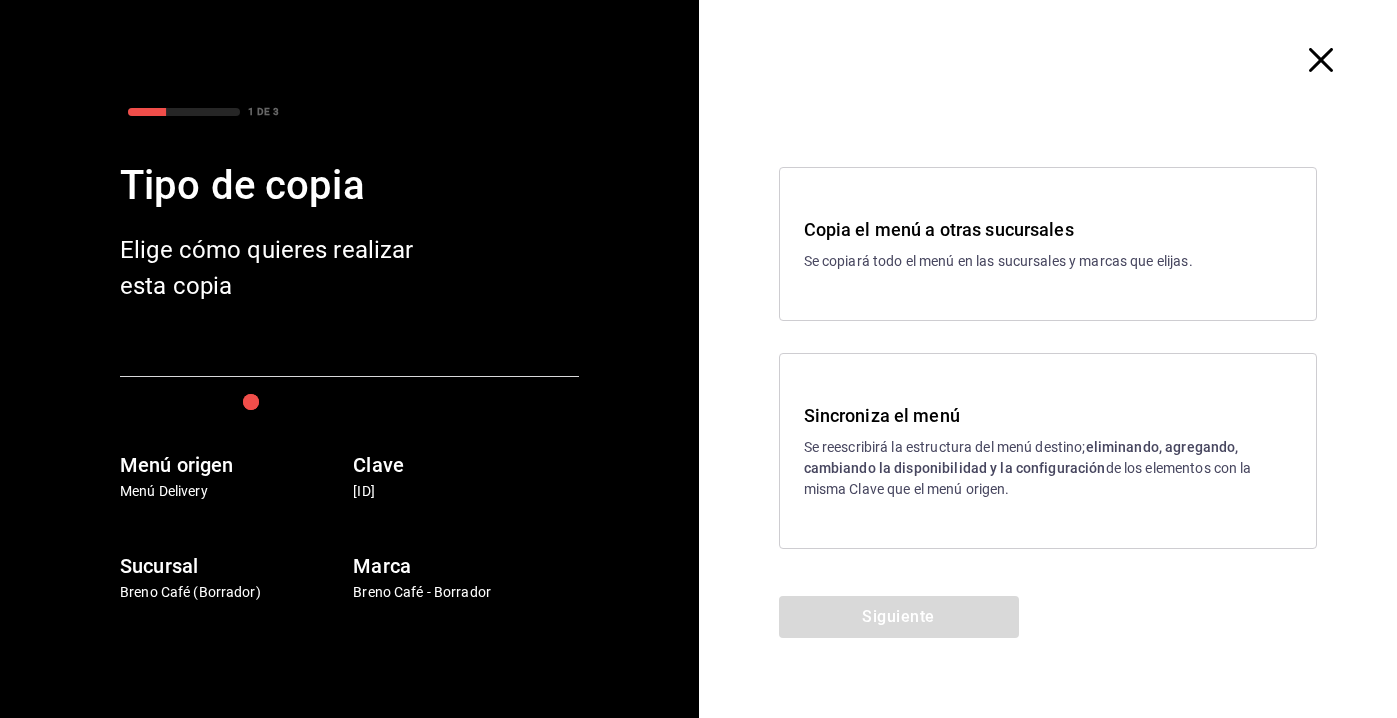 click on "Sincroniza el menú Se reescribirá la estructura del menú destino;  eliminando, agregando, cambiando la disponibilidad y la configuración  de los elementos con la misma Clave que el menú origen." at bounding box center [1048, 451] 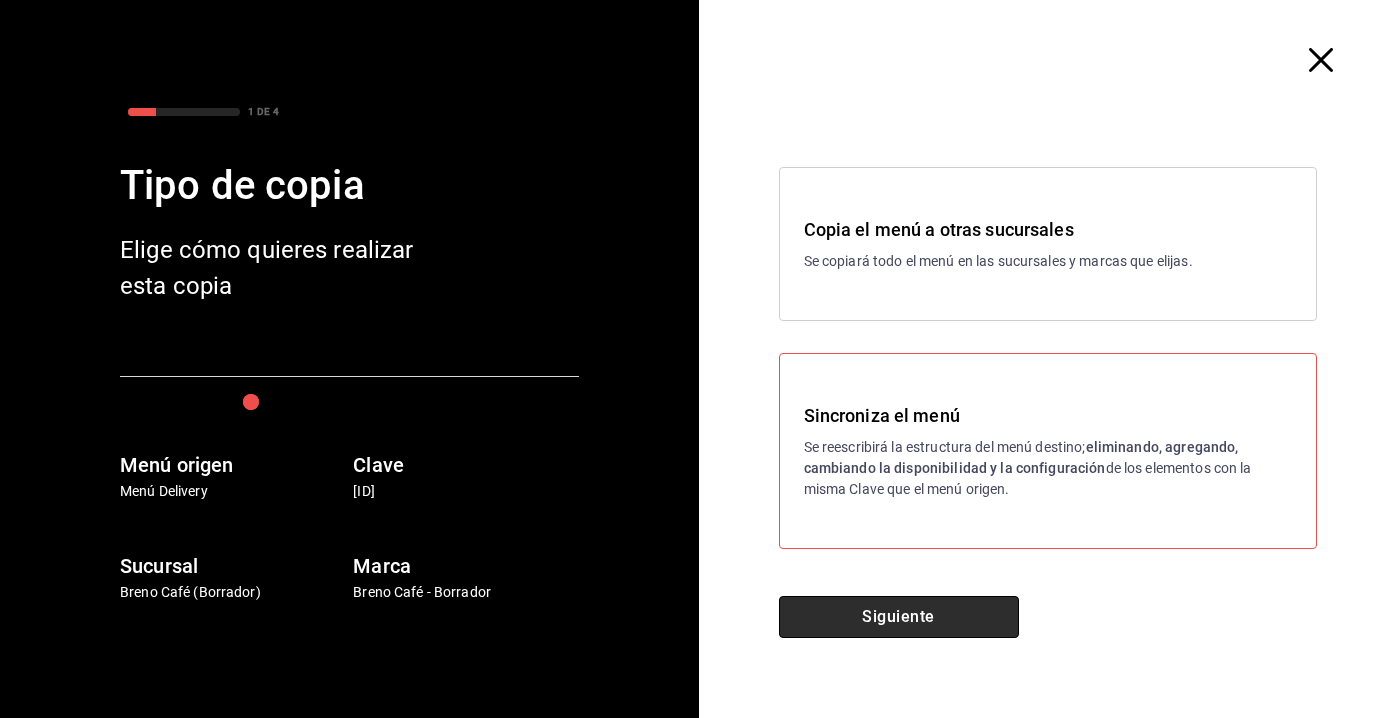 click on "Siguiente" at bounding box center [899, 617] 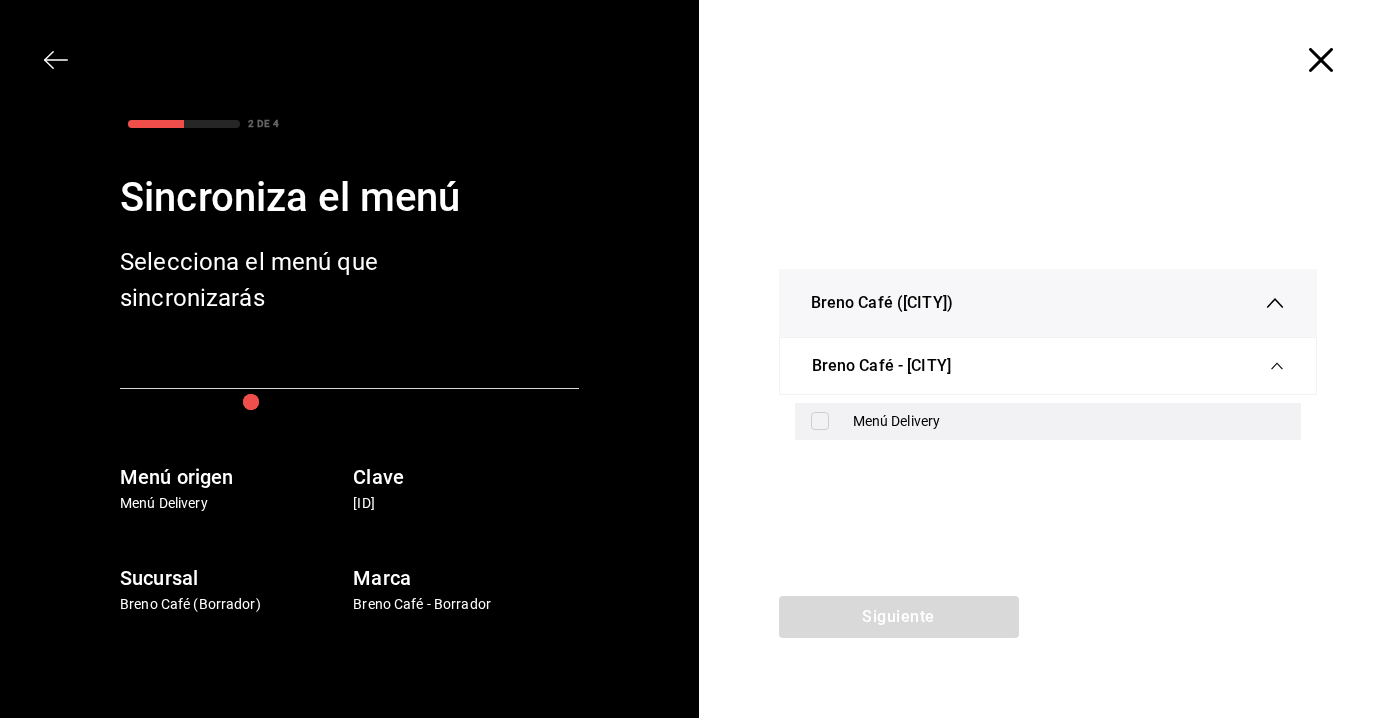 click at bounding box center [820, 421] 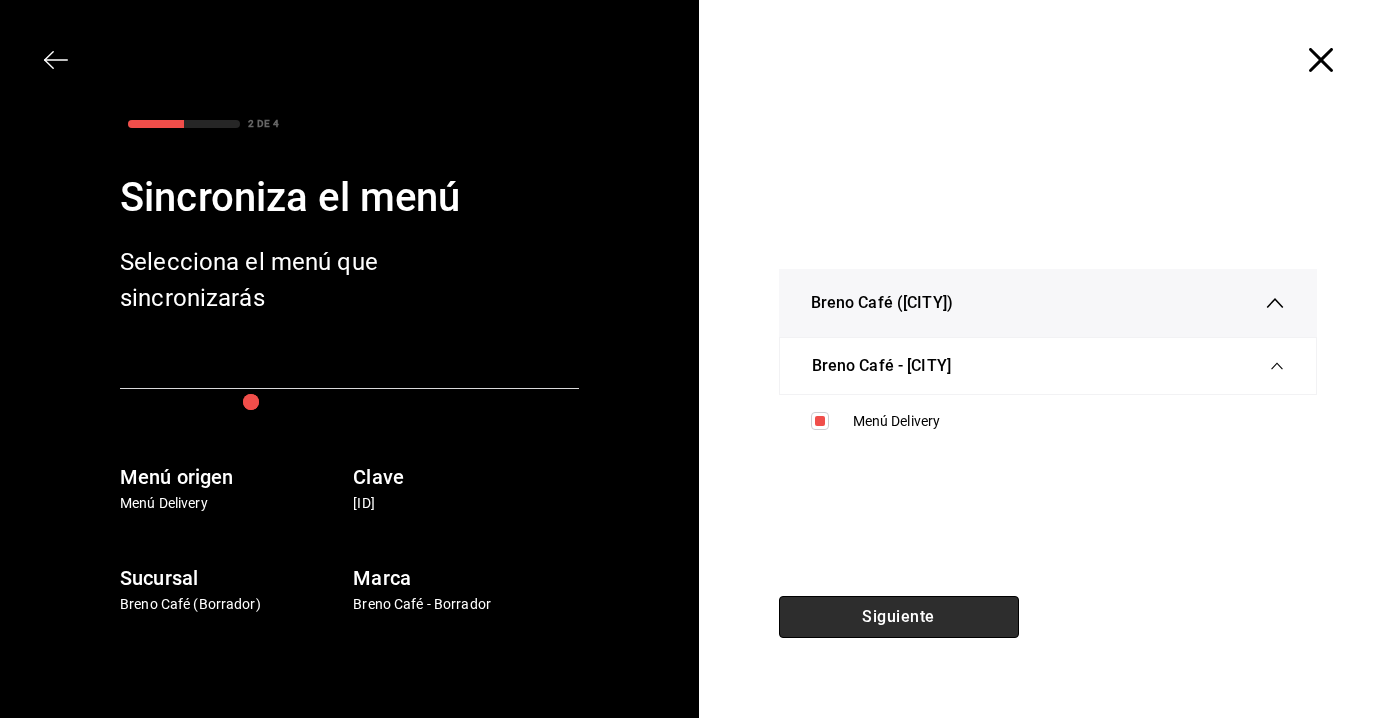 click on "Siguiente" at bounding box center (899, 617) 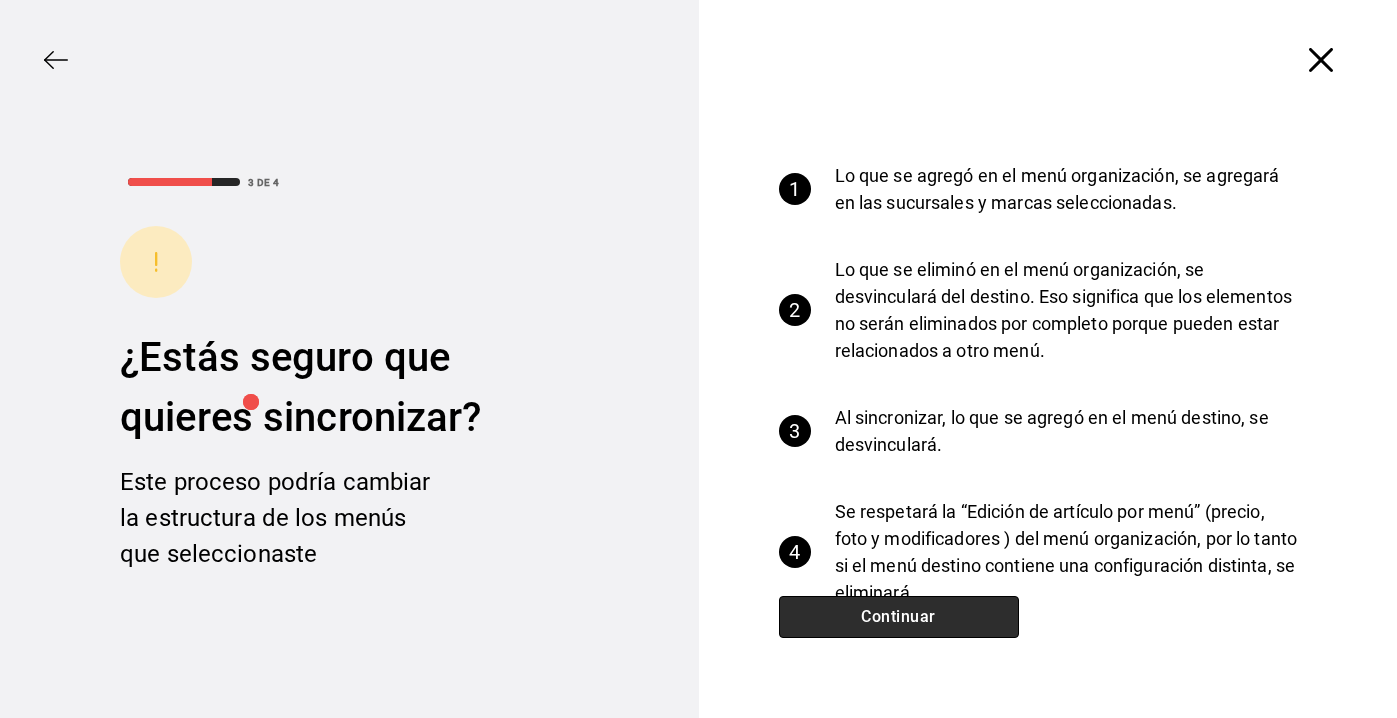 click on "Continuar" at bounding box center [899, 617] 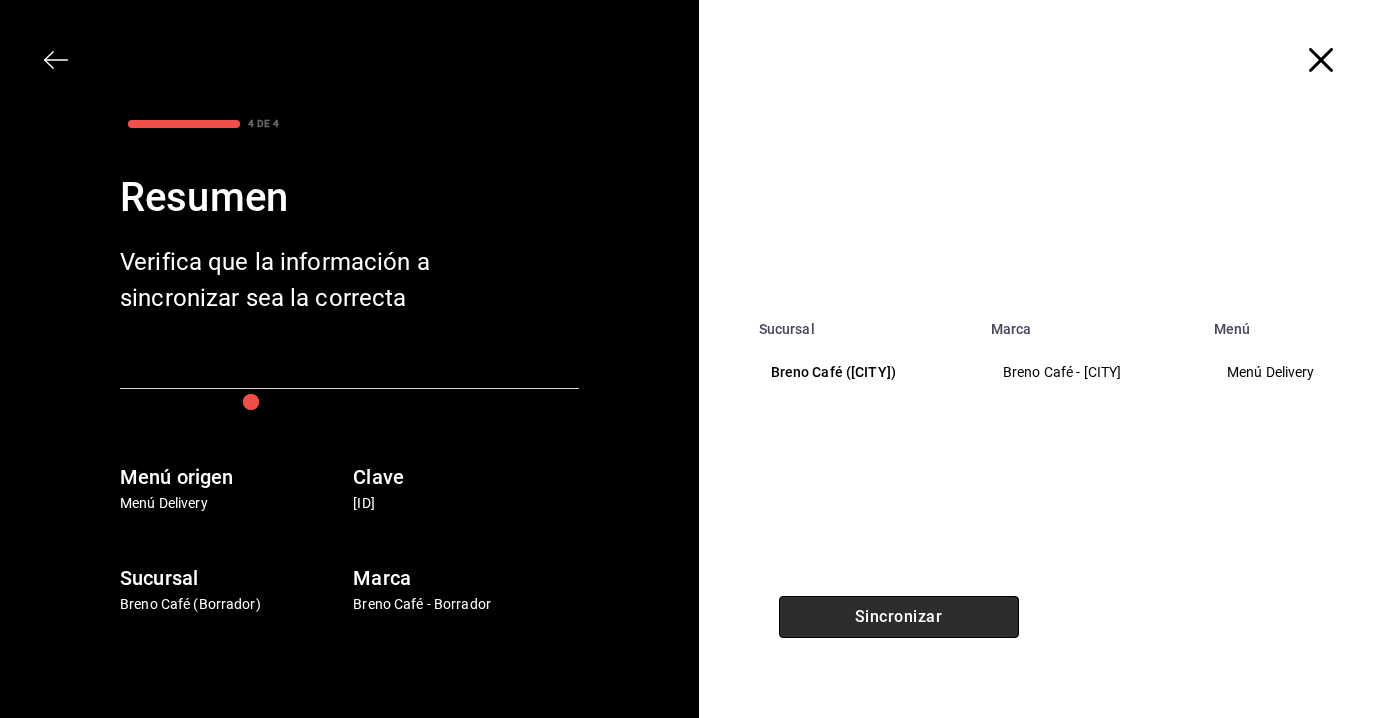 click on "Sincronizar" at bounding box center [899, 617] 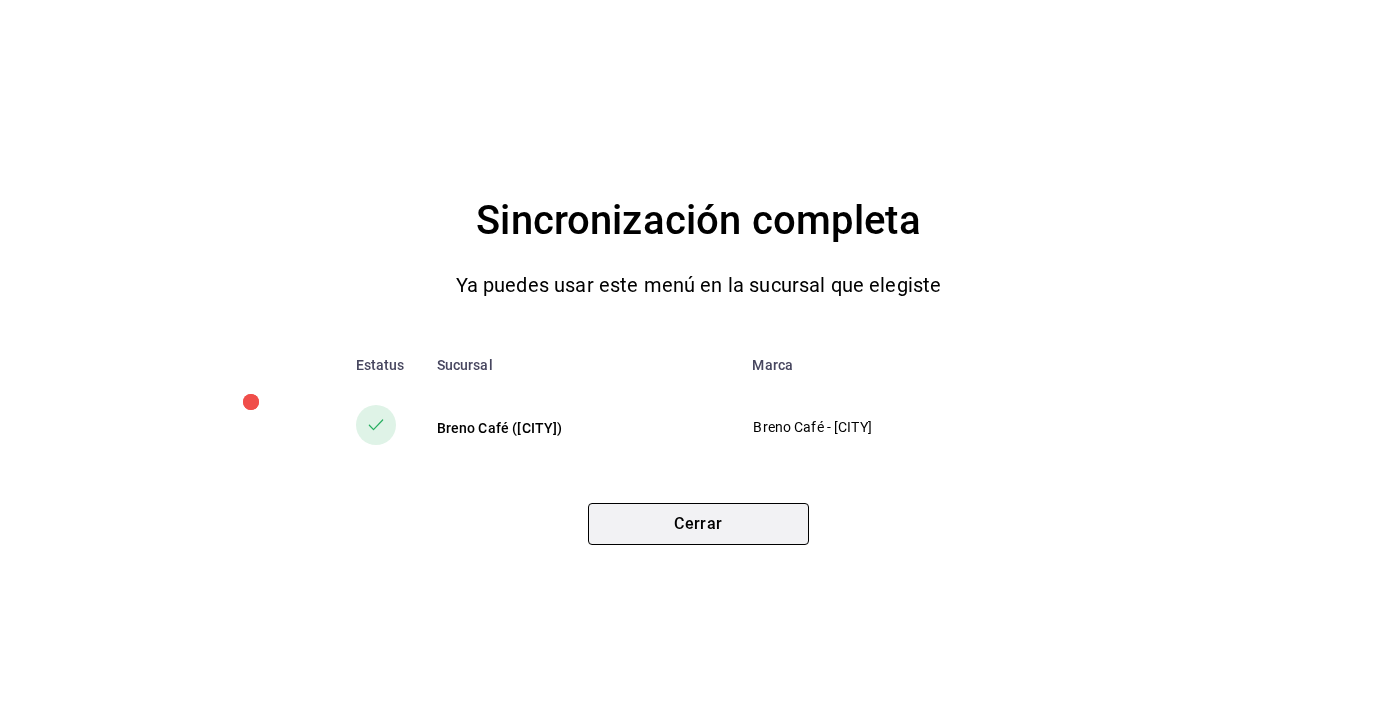 click on "Cerrar" at bounding box center (698, 524) 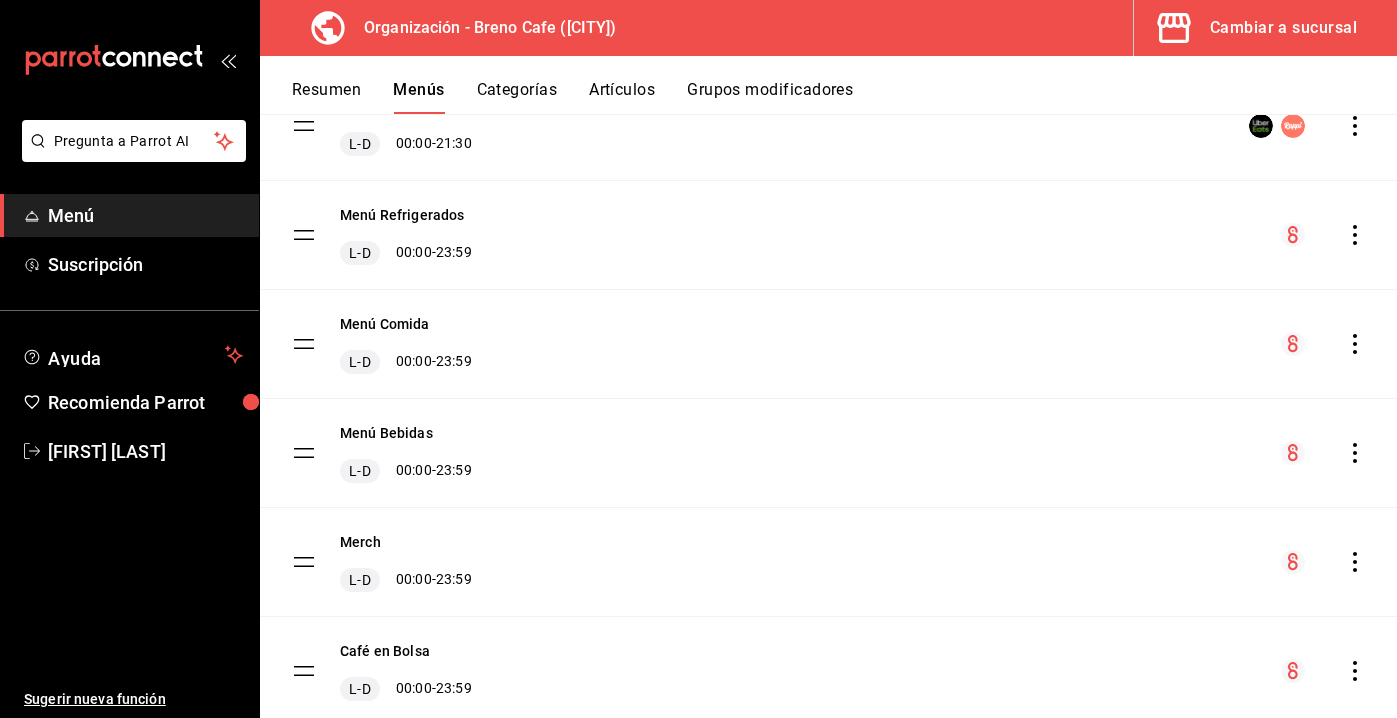 scroll, scrollTop: 220, scrollLeft: 0, axis: vertical 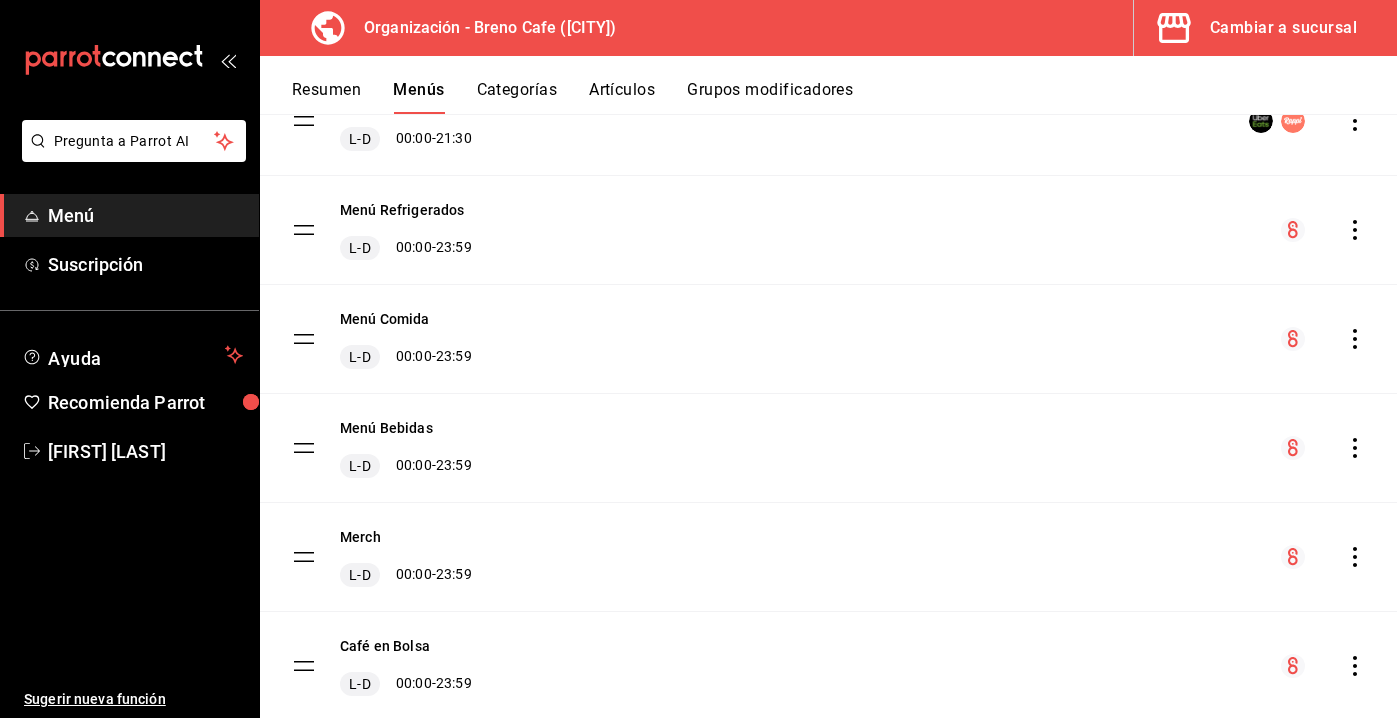 click 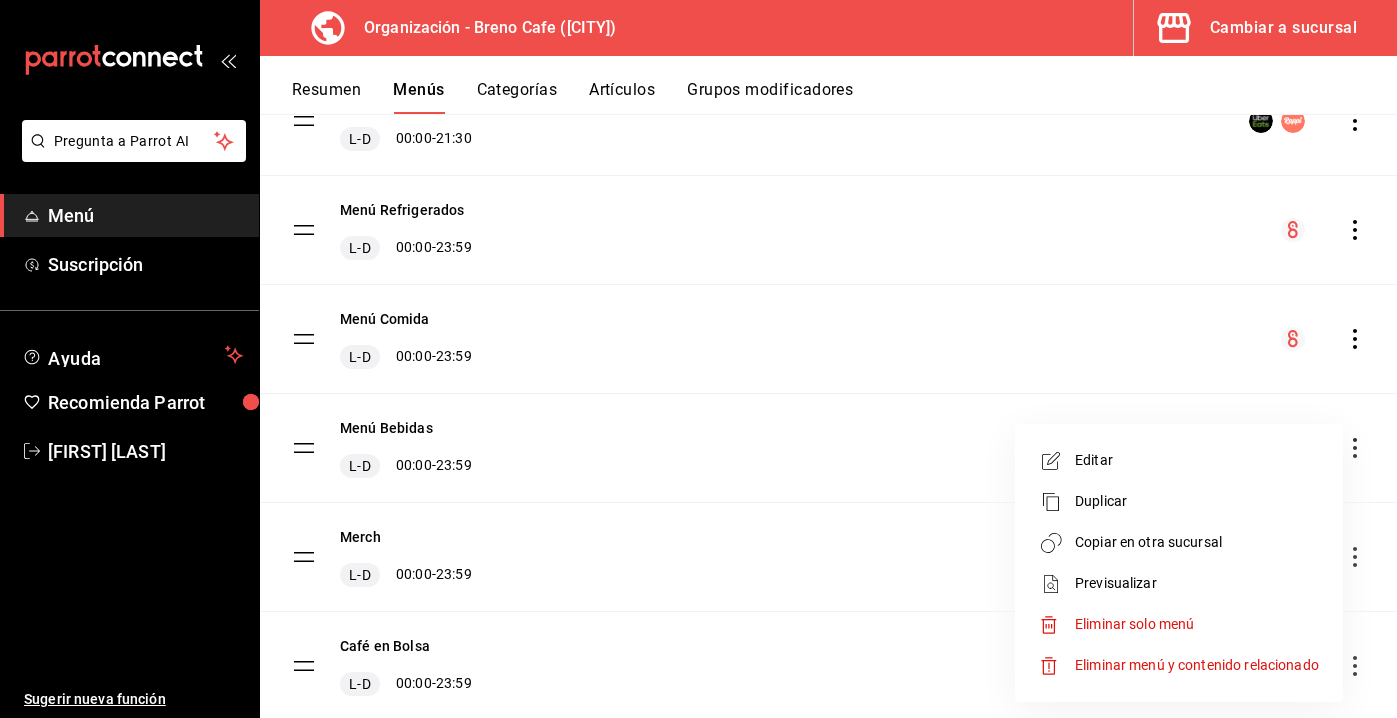 click on "Copiar en otra sucursal" at bounding box center [1179, 542] 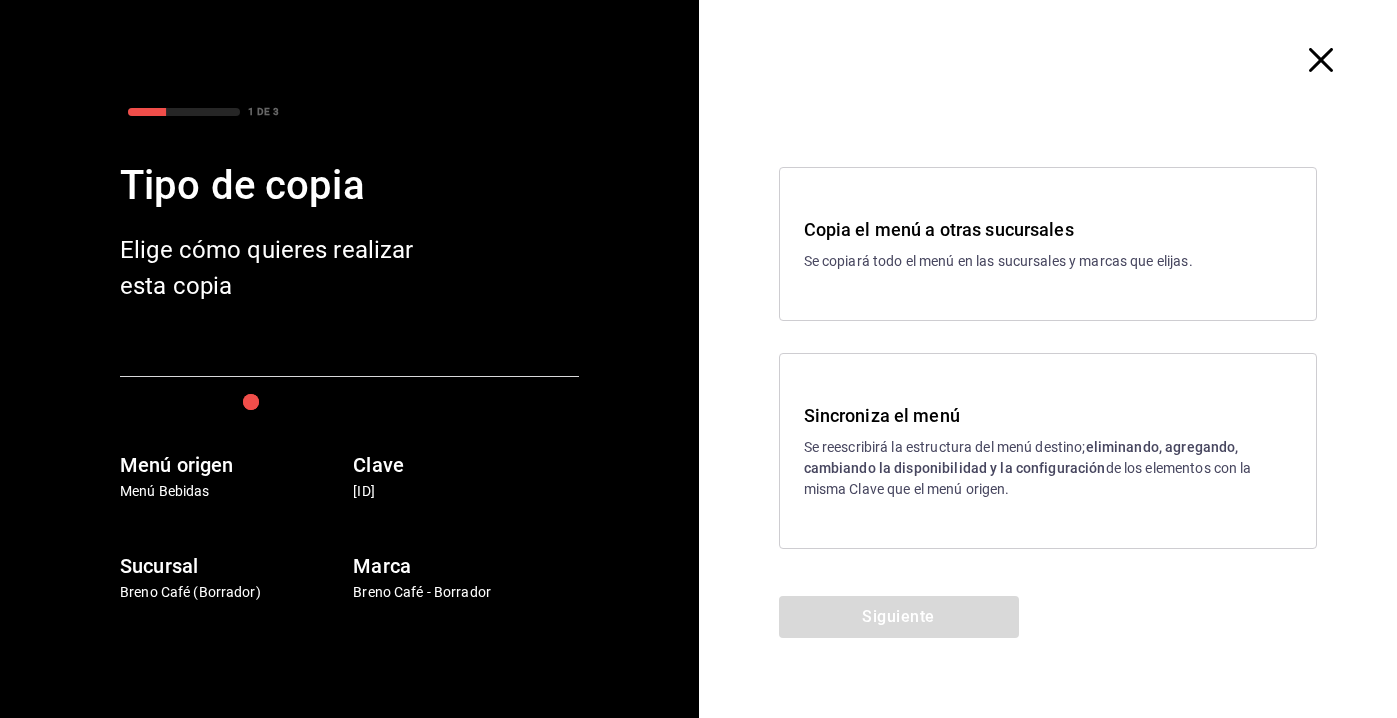 click on "eliminando, agregando, cambiando la disponibilidad y la configuración" at bounding box center (1021, 457) 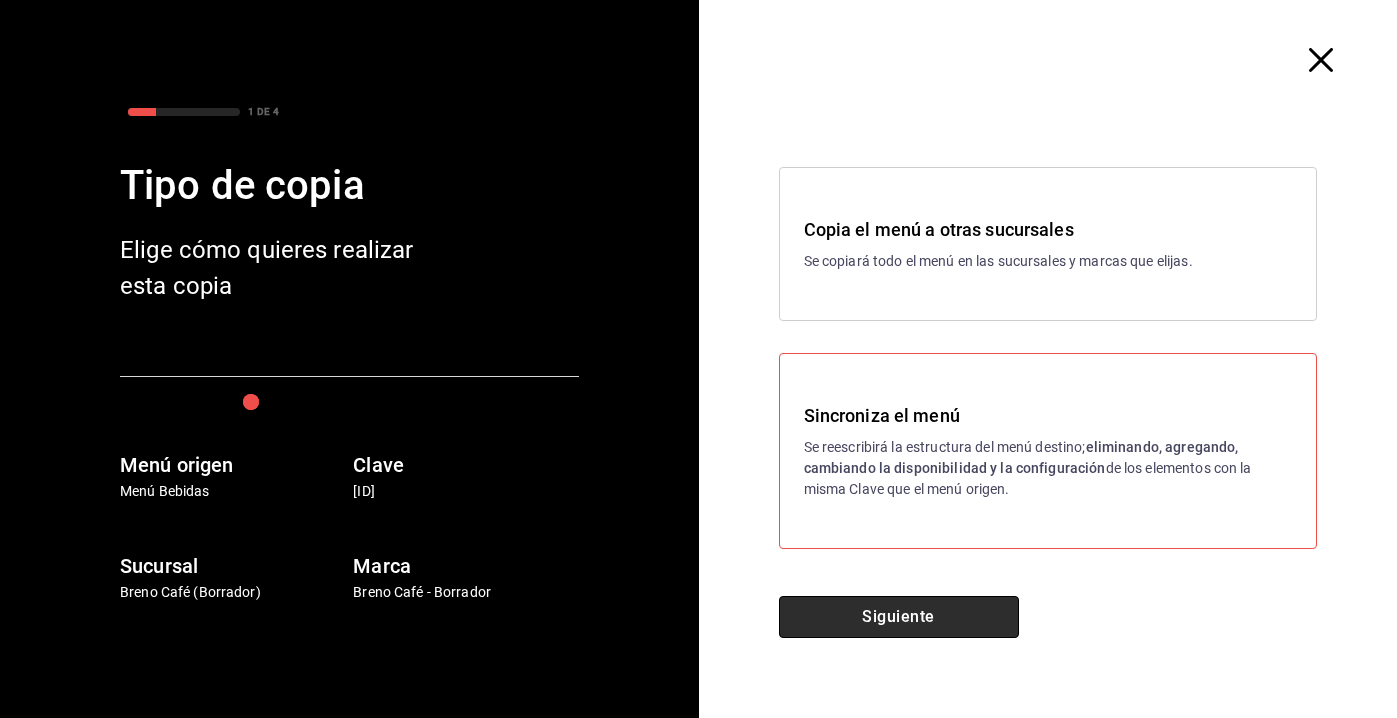 click on "Siguiente" at bounding box center [899, 617] 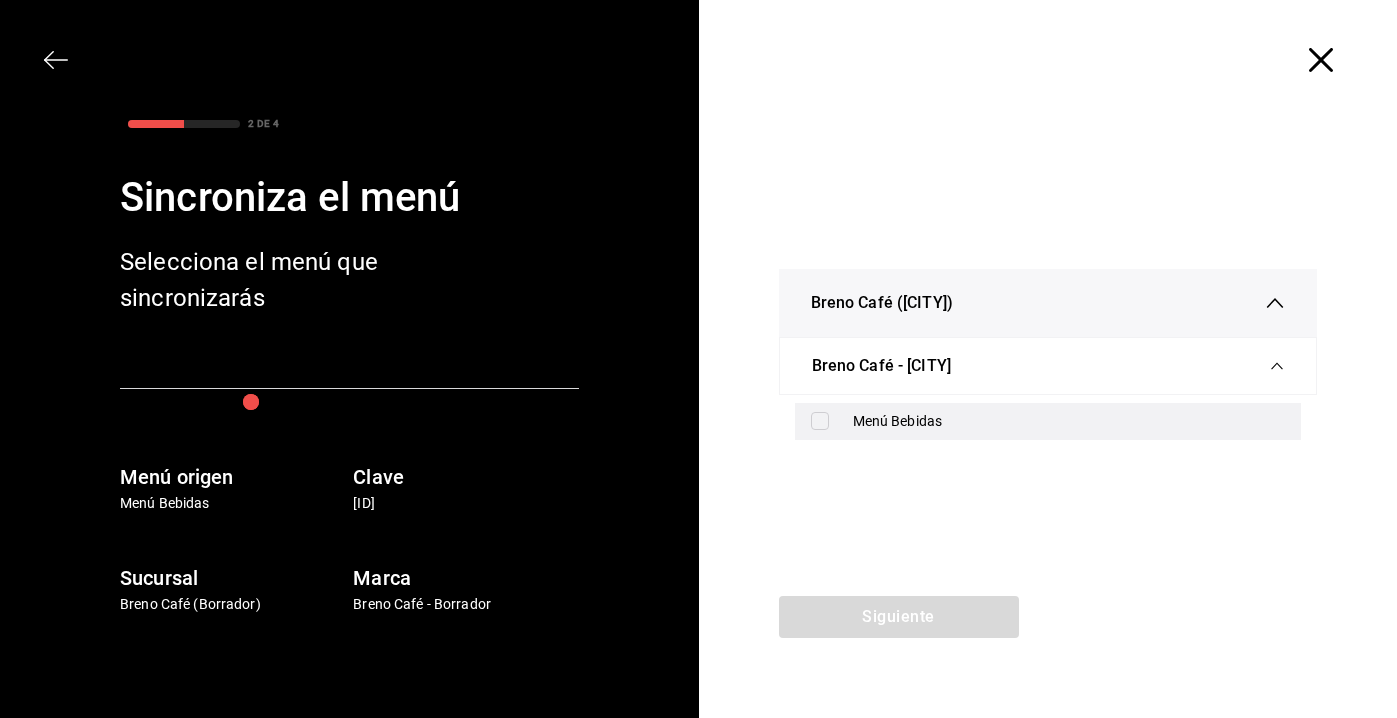 click on "Menú Bebidas" at bounding box center [1069, 421] 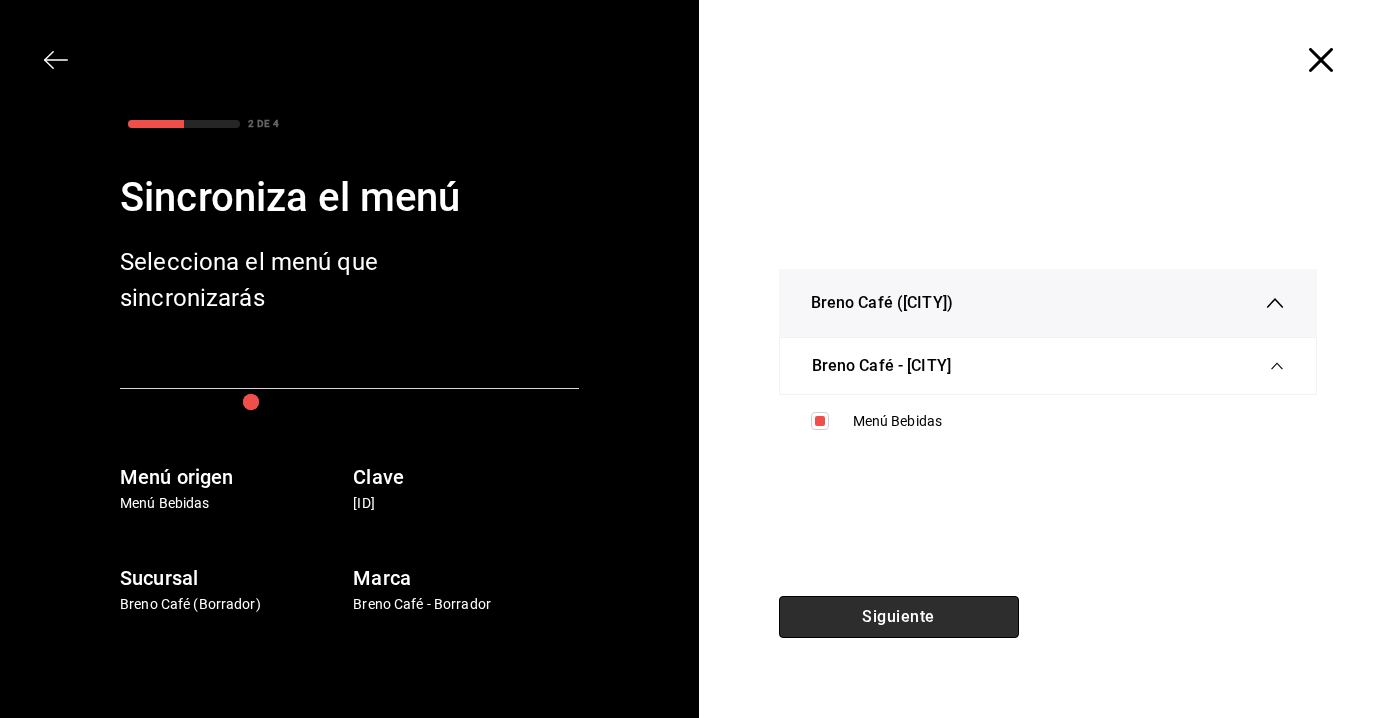 click on "Siguiente" at bounding box center [899, 617] 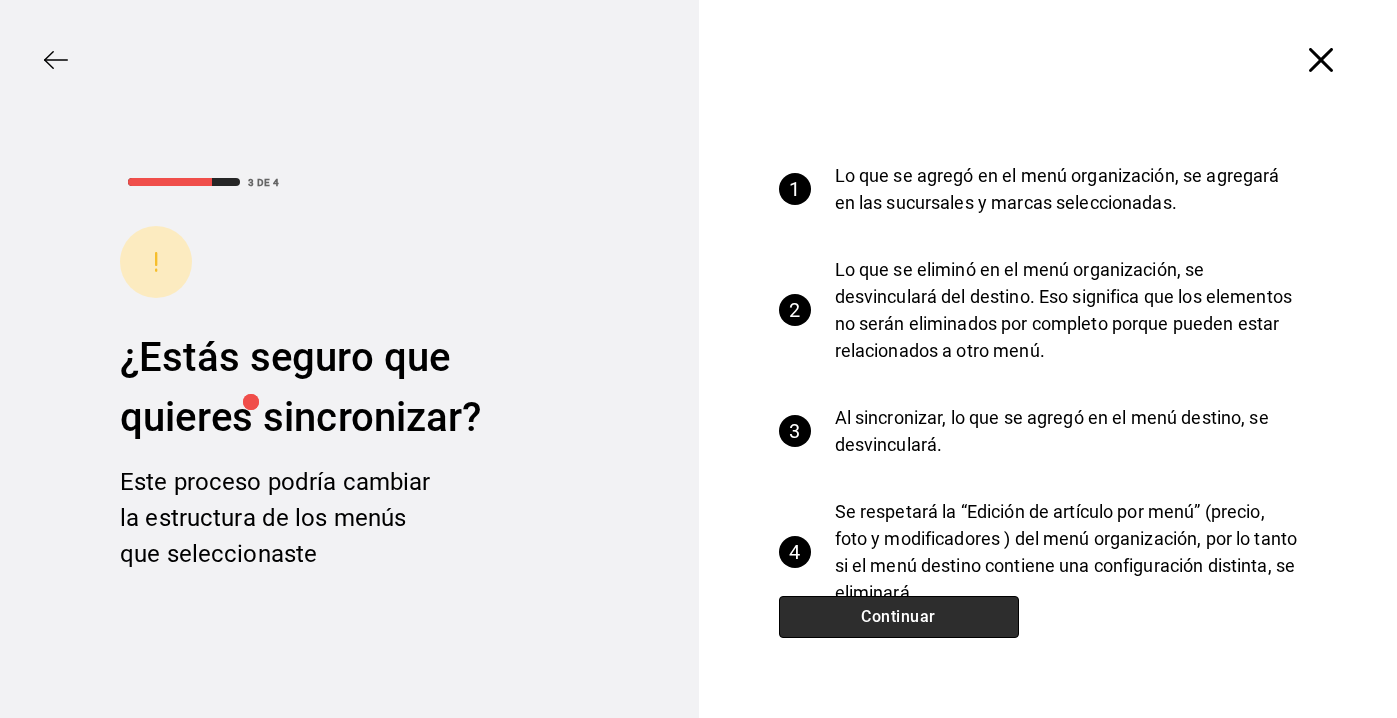 click on "Continuar" at bounding box center (899, 617) 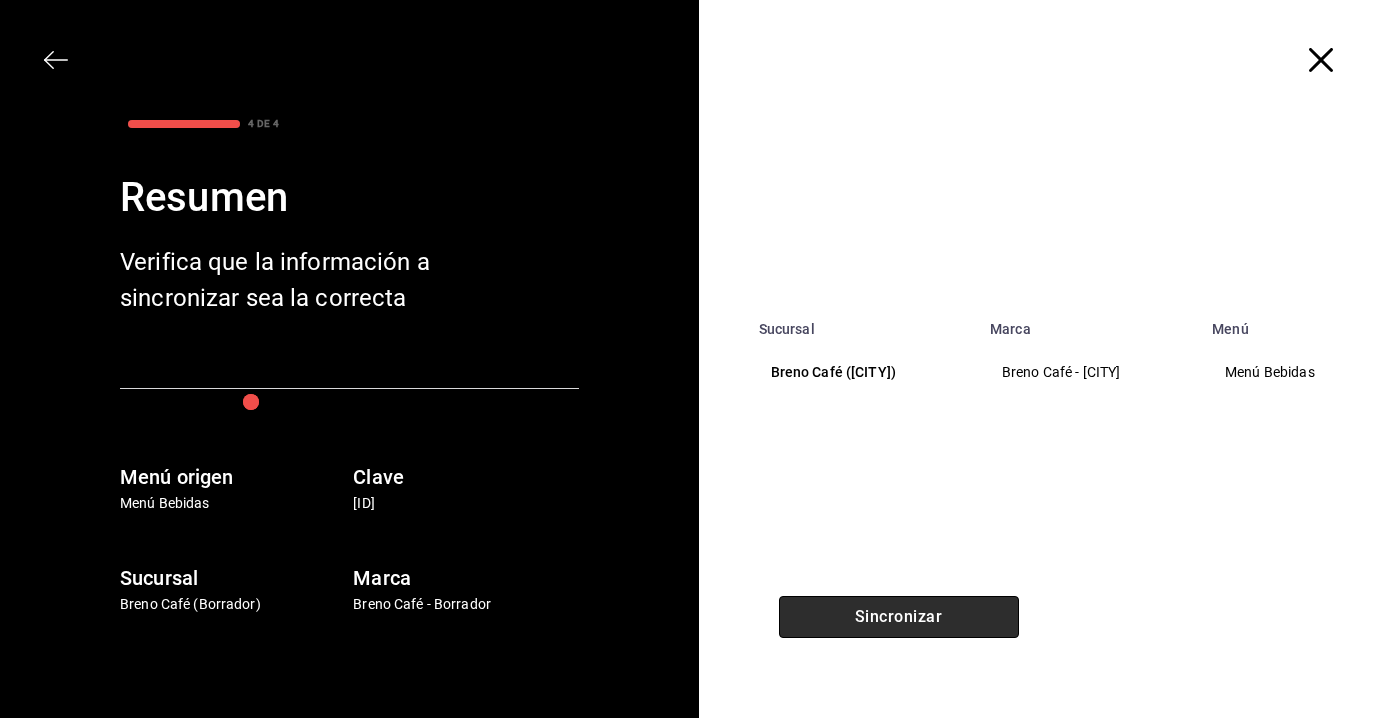 click on "Sincronizar" at bounding box center [899, 617] 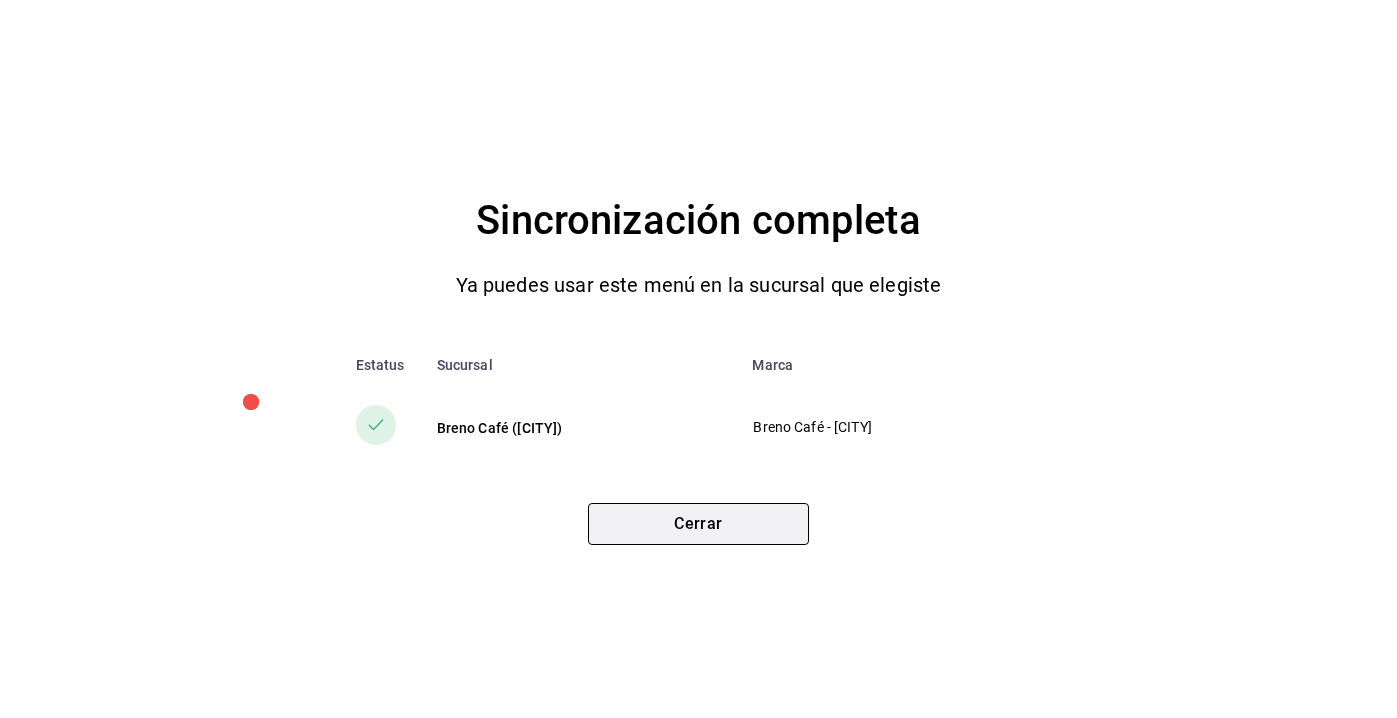 click on "Cerrar" at bounding box center [698, 524] 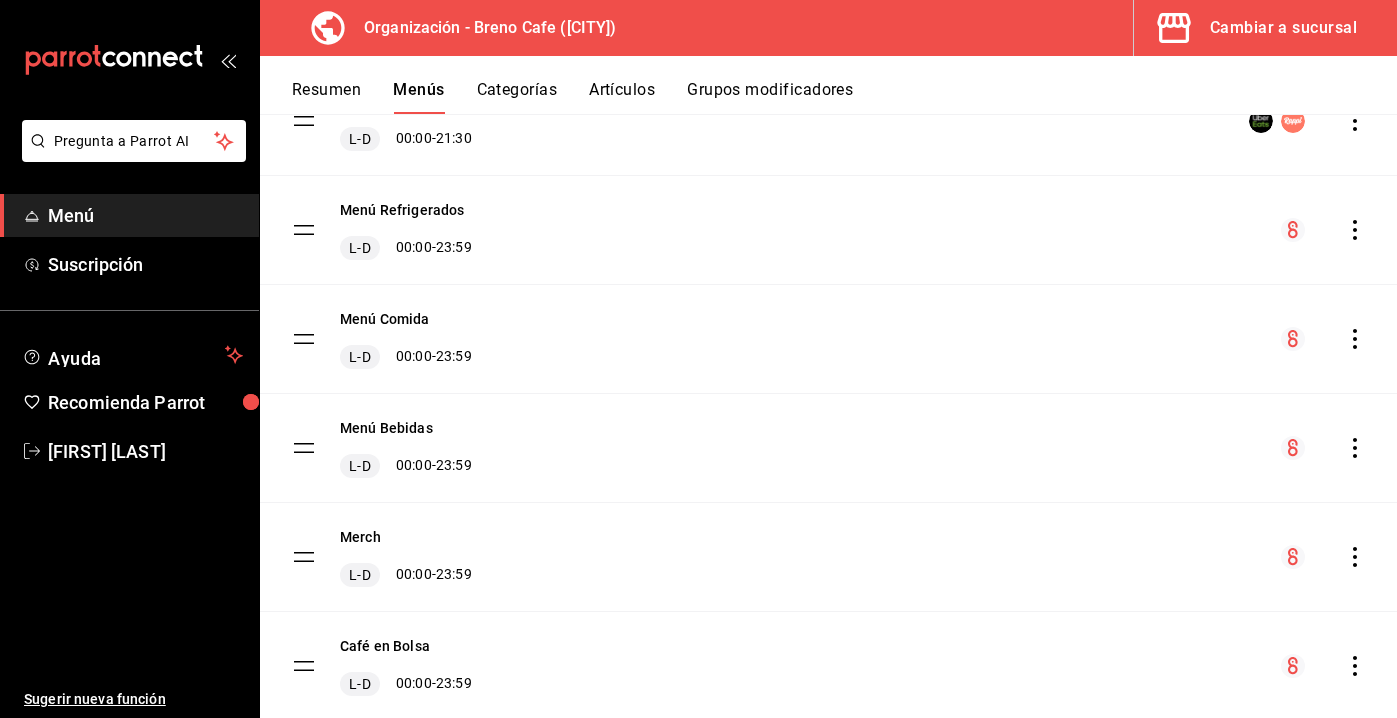 click on "Cambiar a sucursal" at bounding box center [1283, 28] 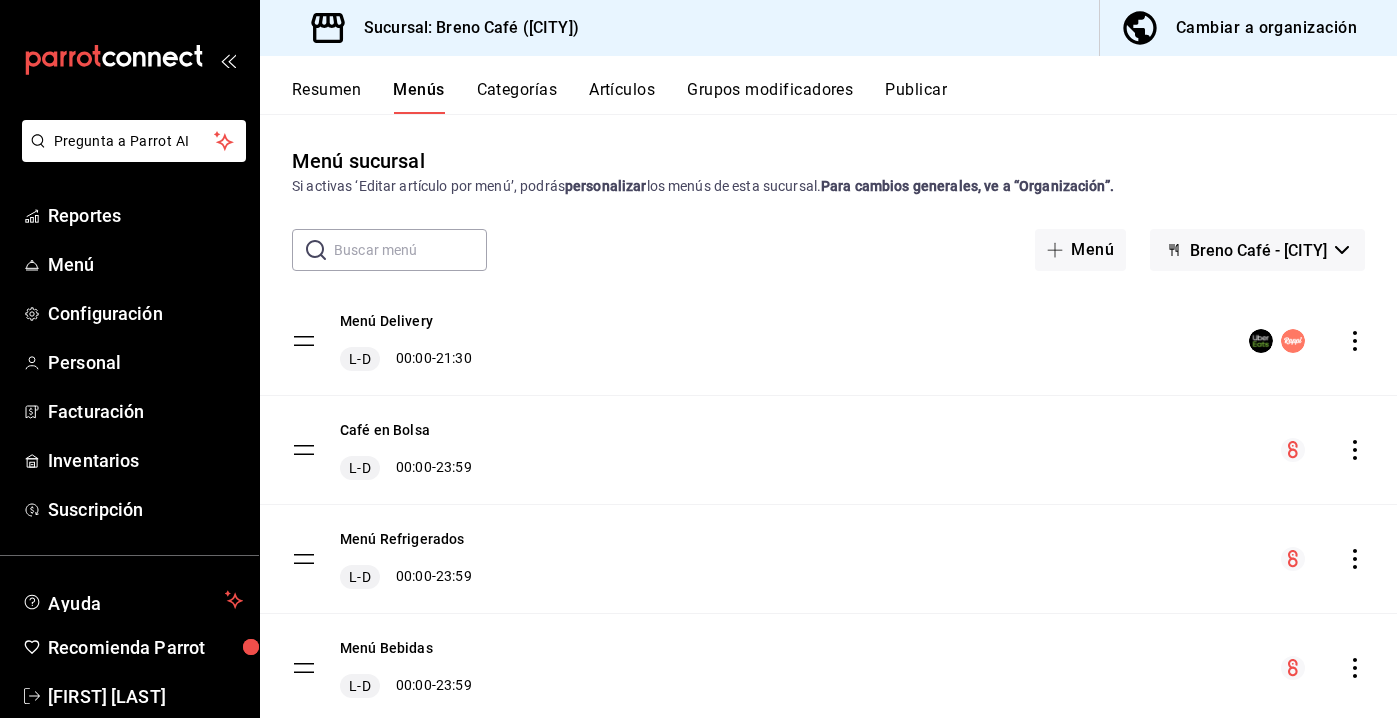 click on "Publicar" at bounding box center [916, 97] 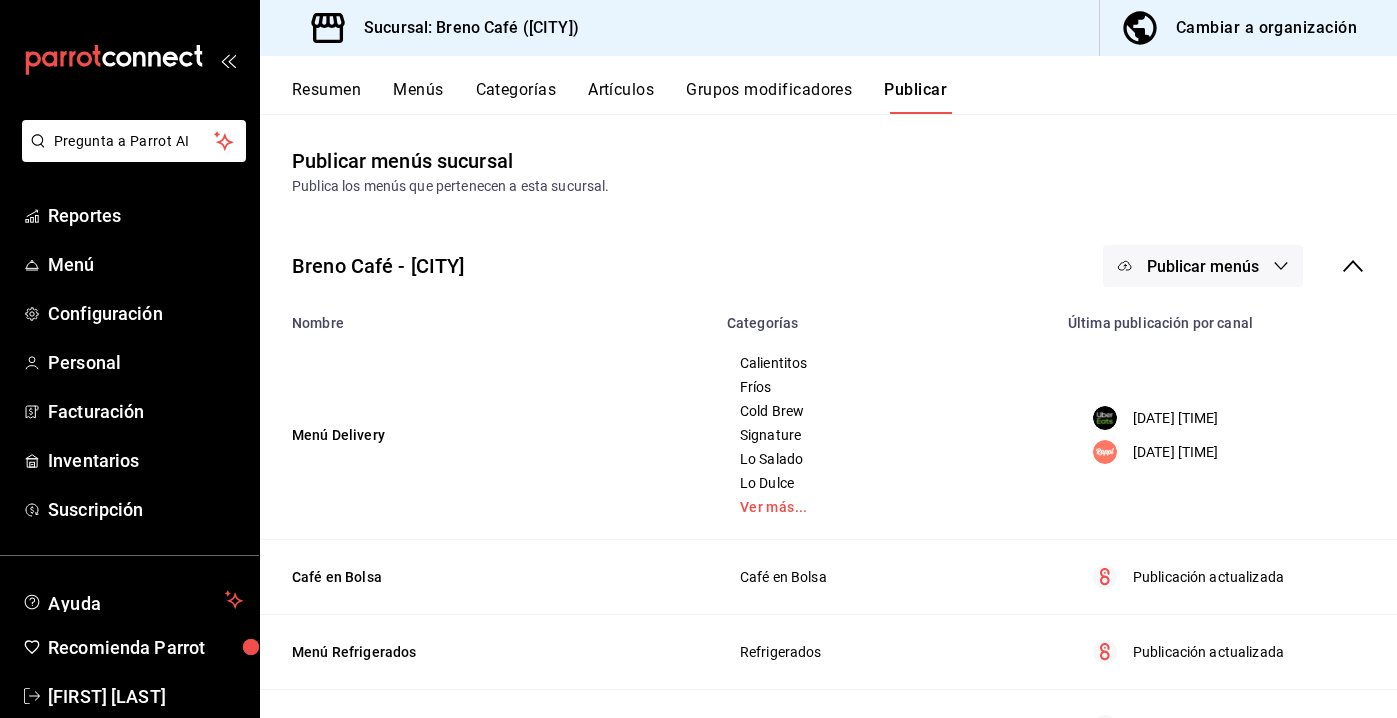 click on "Publicar menús" at bounding box center [1203, 266] 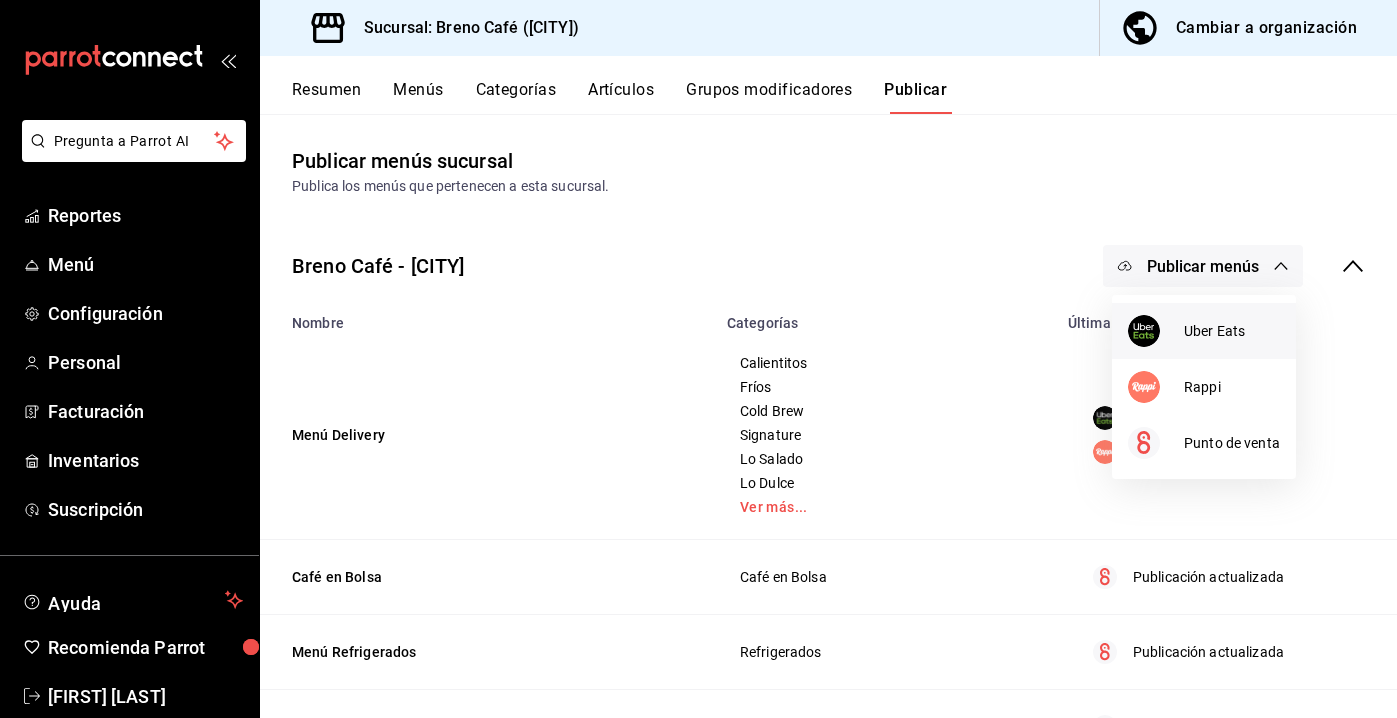 click on "Uber Eats" at bounding box center (1232, 331) 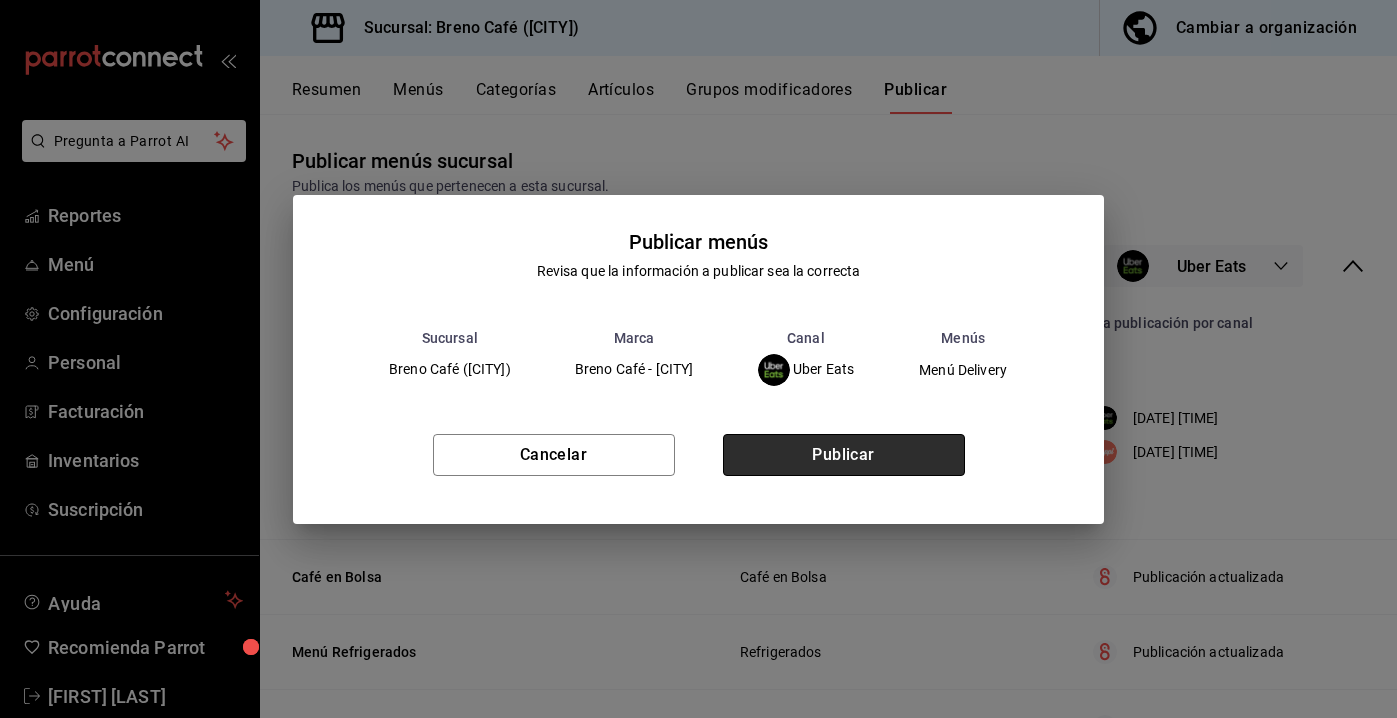 click on "Publicar" at bounding box center (844, 455) 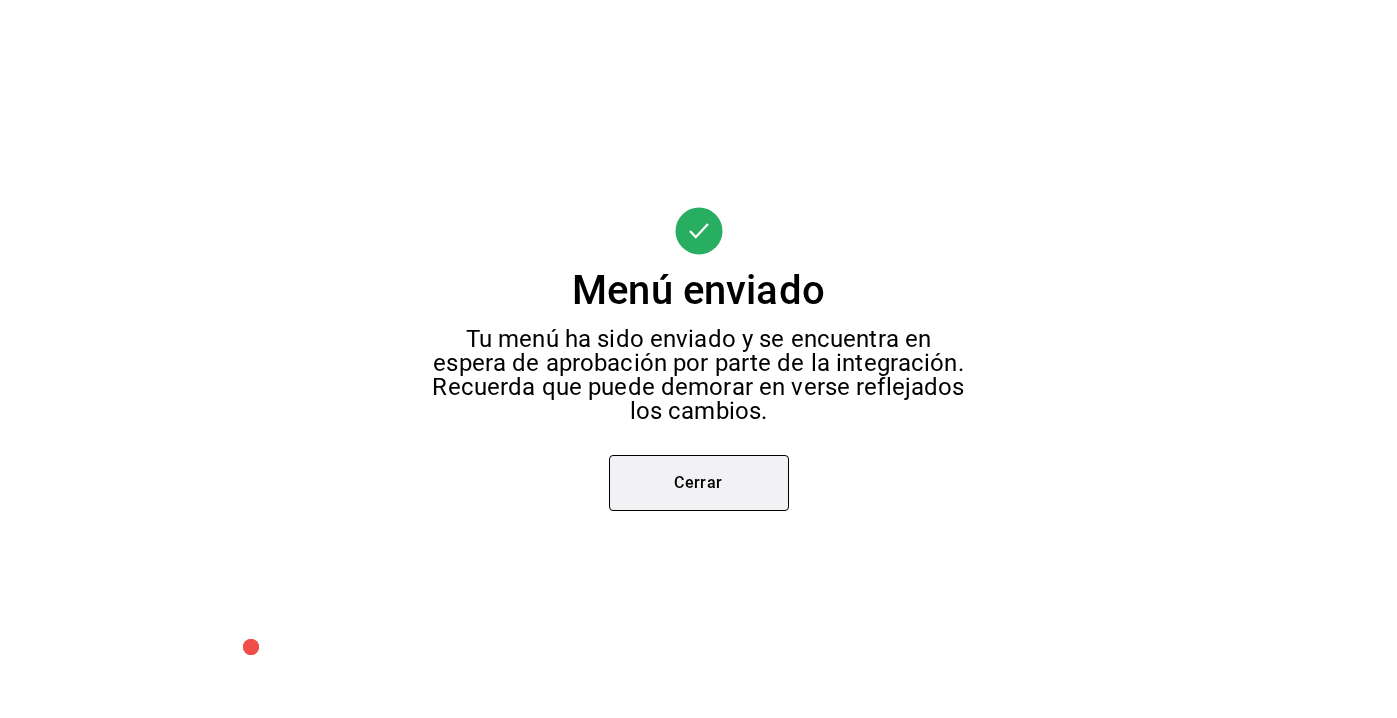 click on "Cerrar" at bounding box center [699, 483] 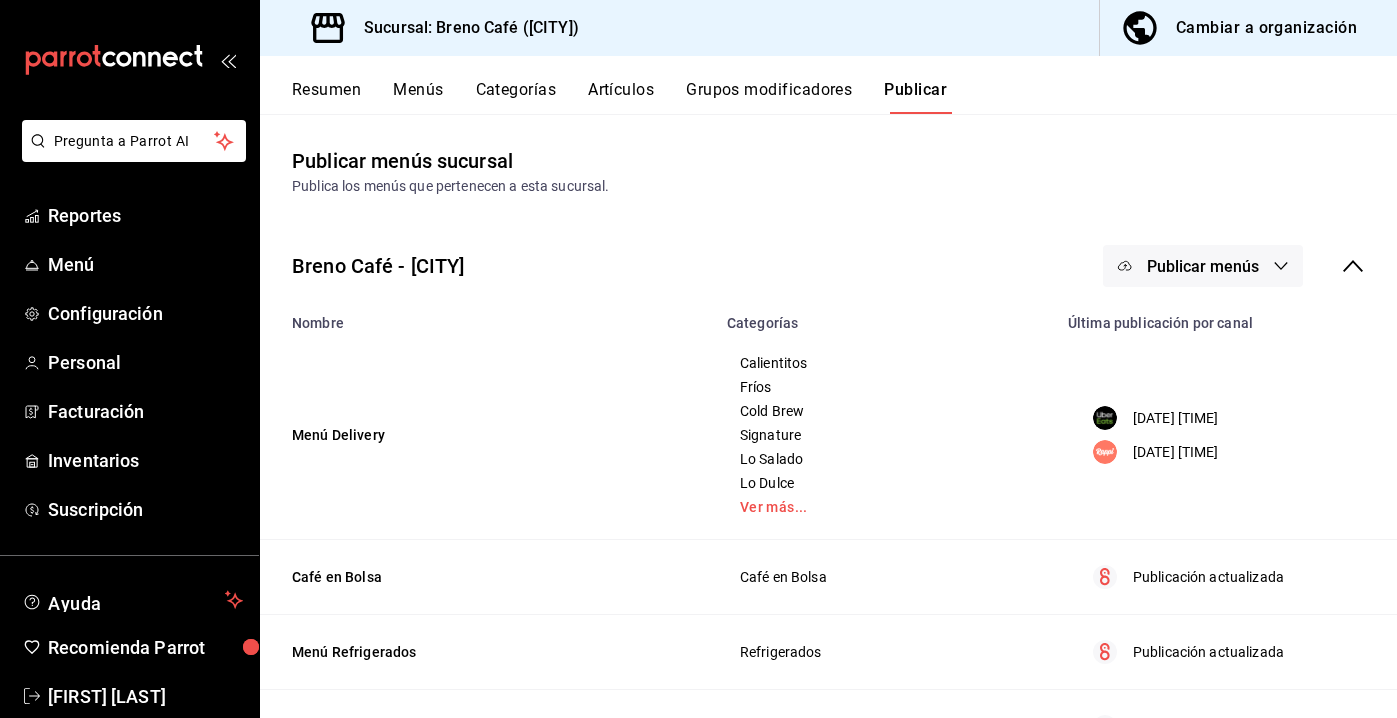 click on "Publicar menús" at bounding box center (1203, 266) 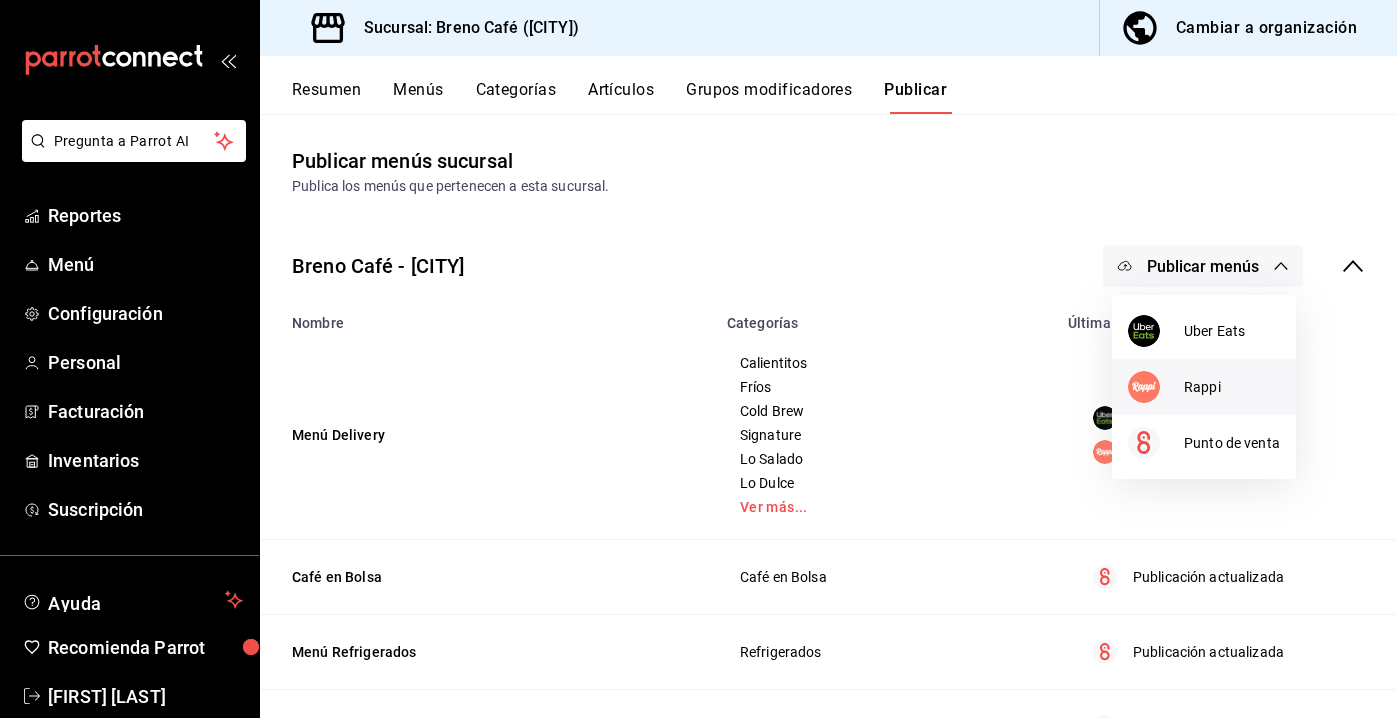 click at bounding box center (1156, 387) 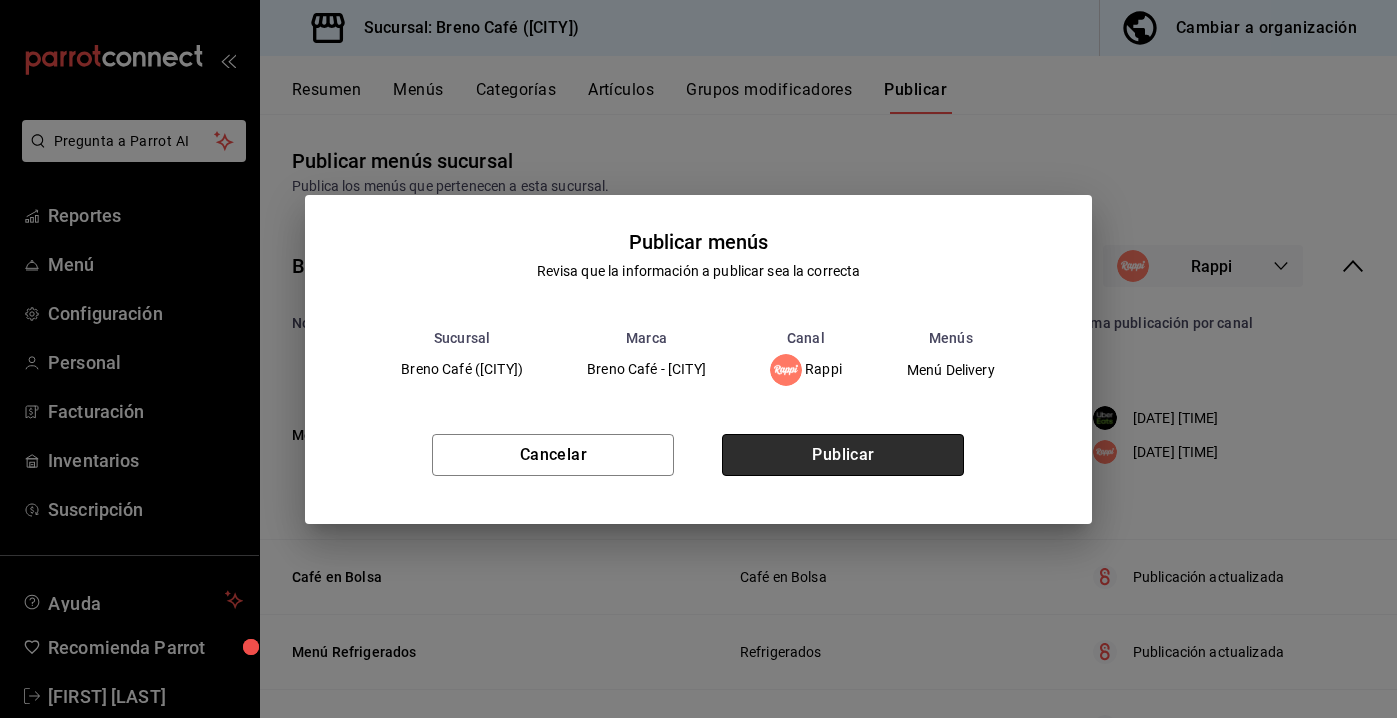 click on "Publicar" at bounding box center [843, 455] 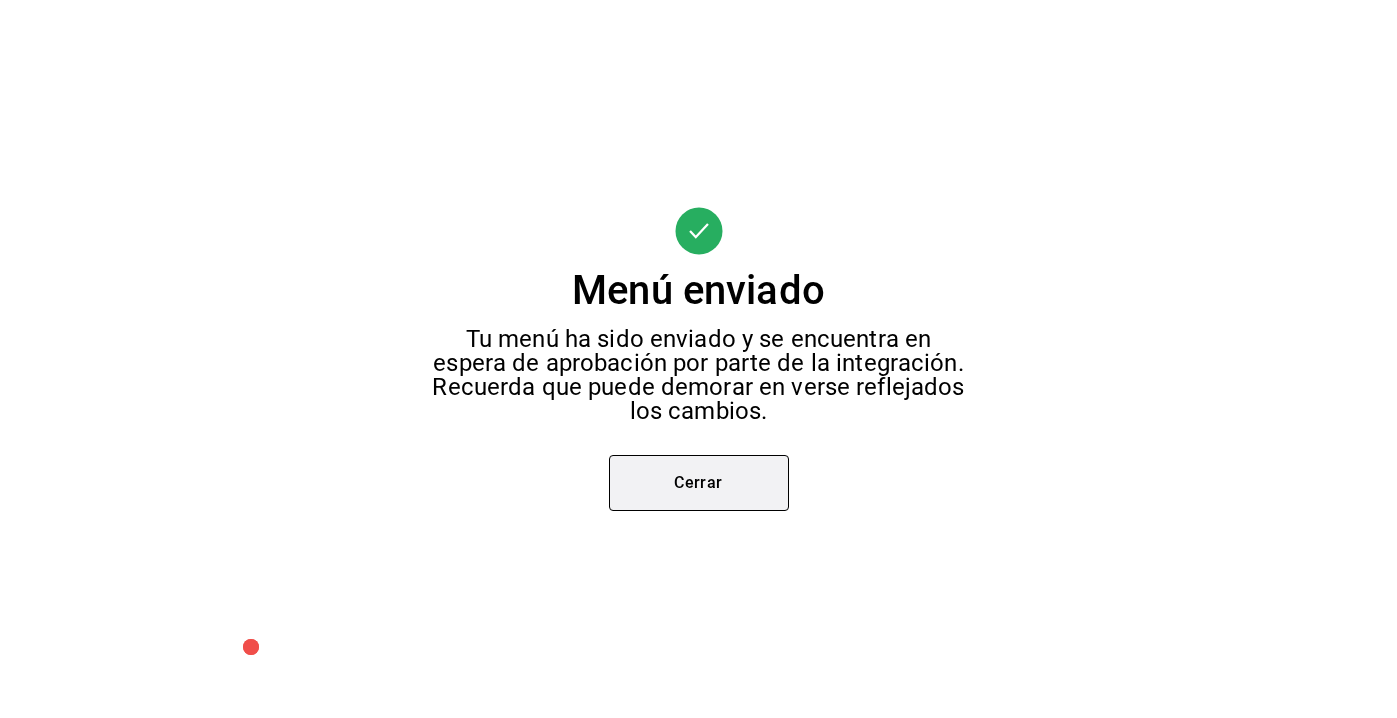 click on "Cerrar" at bounding box center [699, 483] 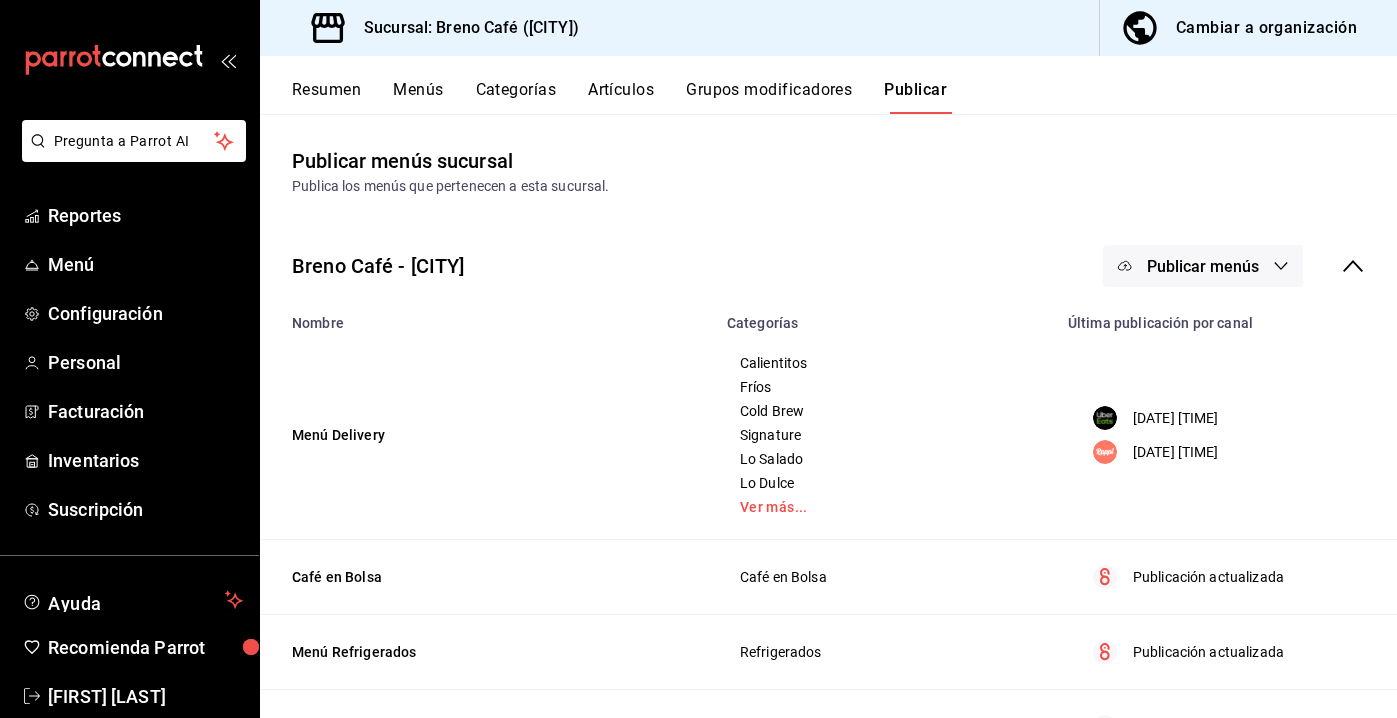 click on "Publicar menús" at bounding box center [1203, 266] 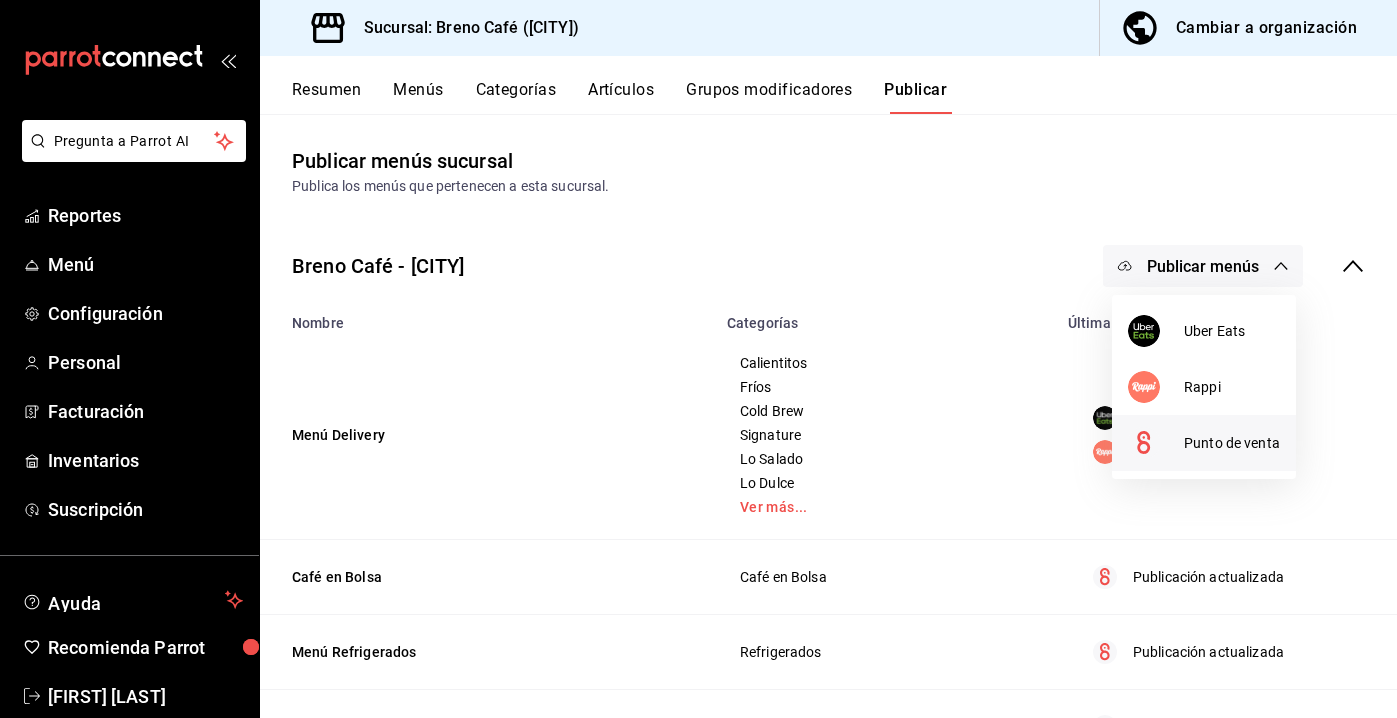 click 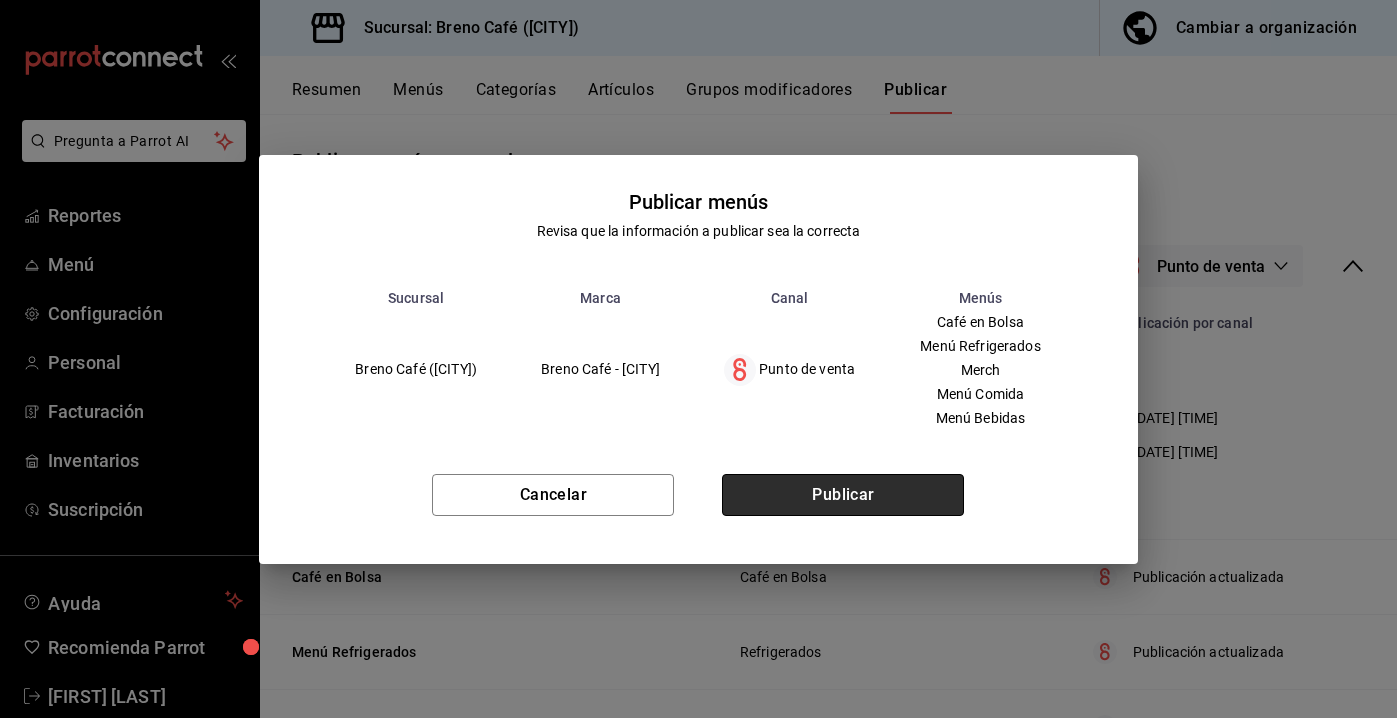 click on "Publicar" at bounding box center (843, 495) 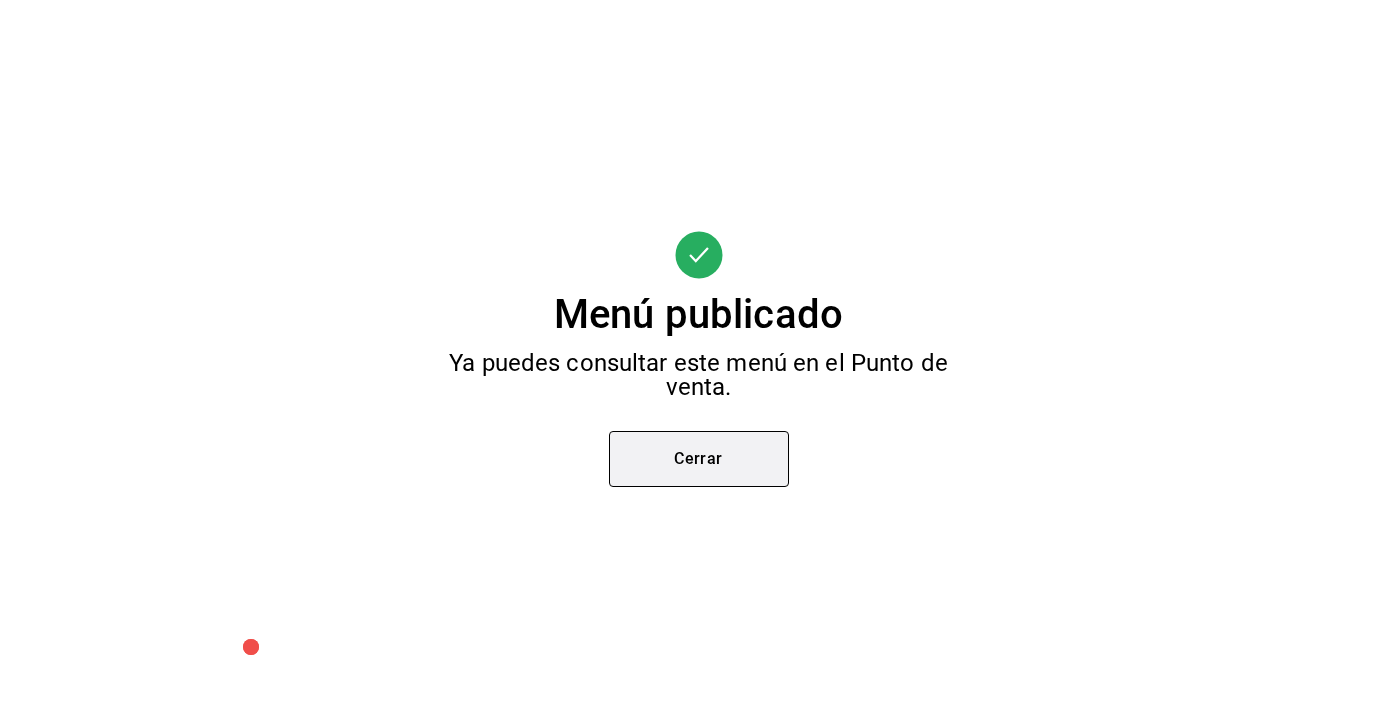 click on "Cerrar" at bounding box center (699, 459) 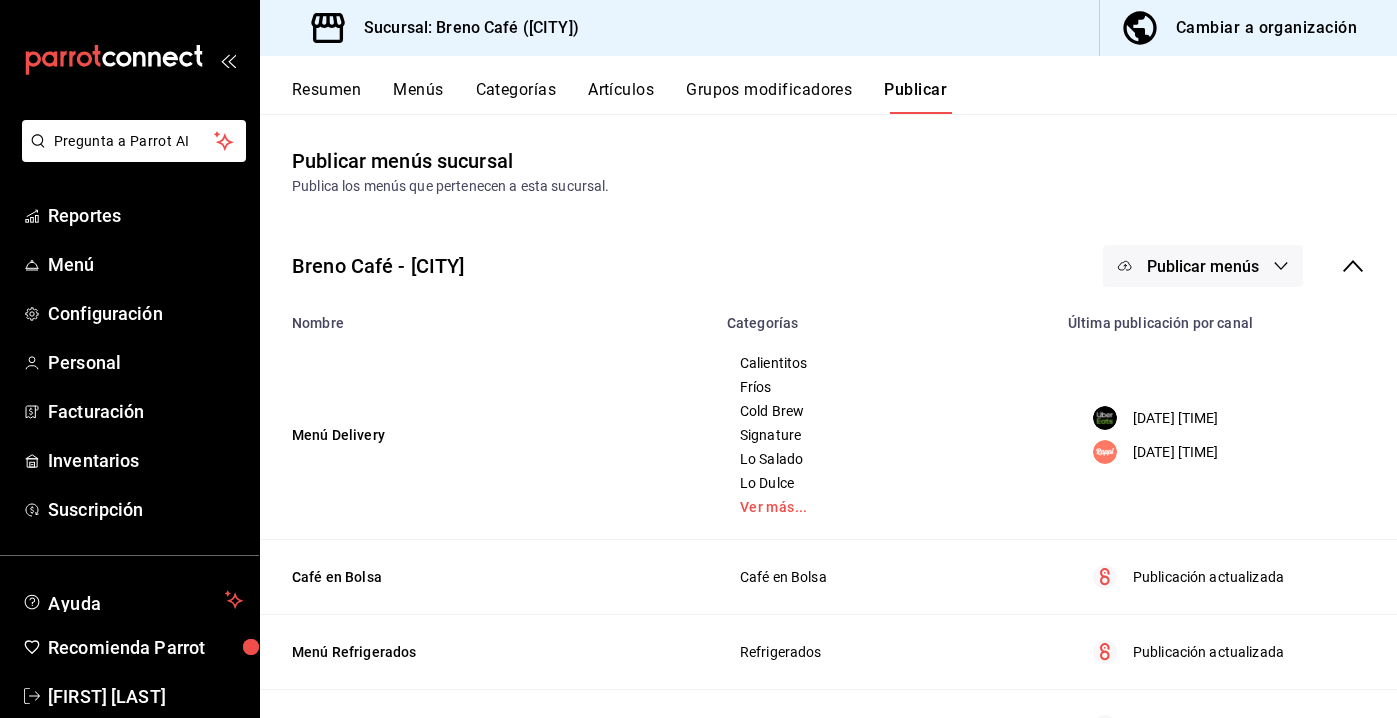click on "Publicar menús" at bounding box center (1203, 266) 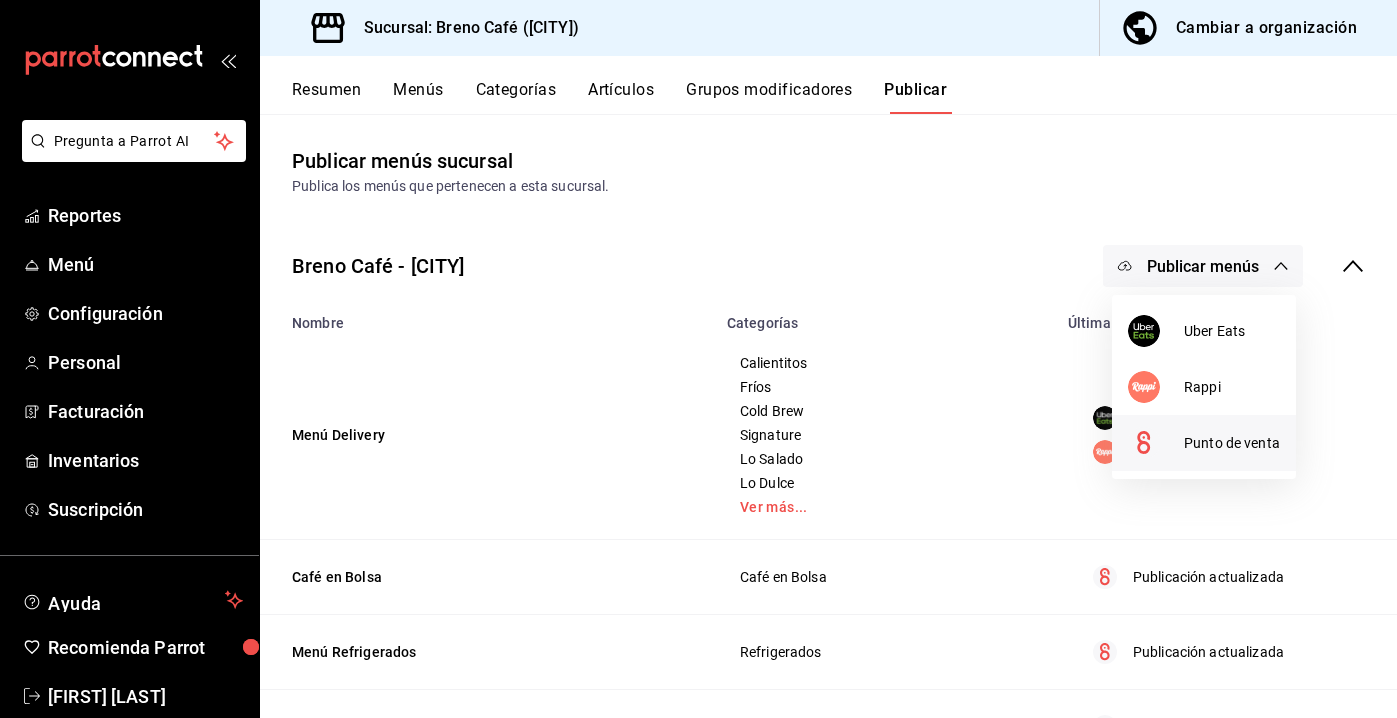 click on "Punto de venta" at bounding box center (1204, 443) 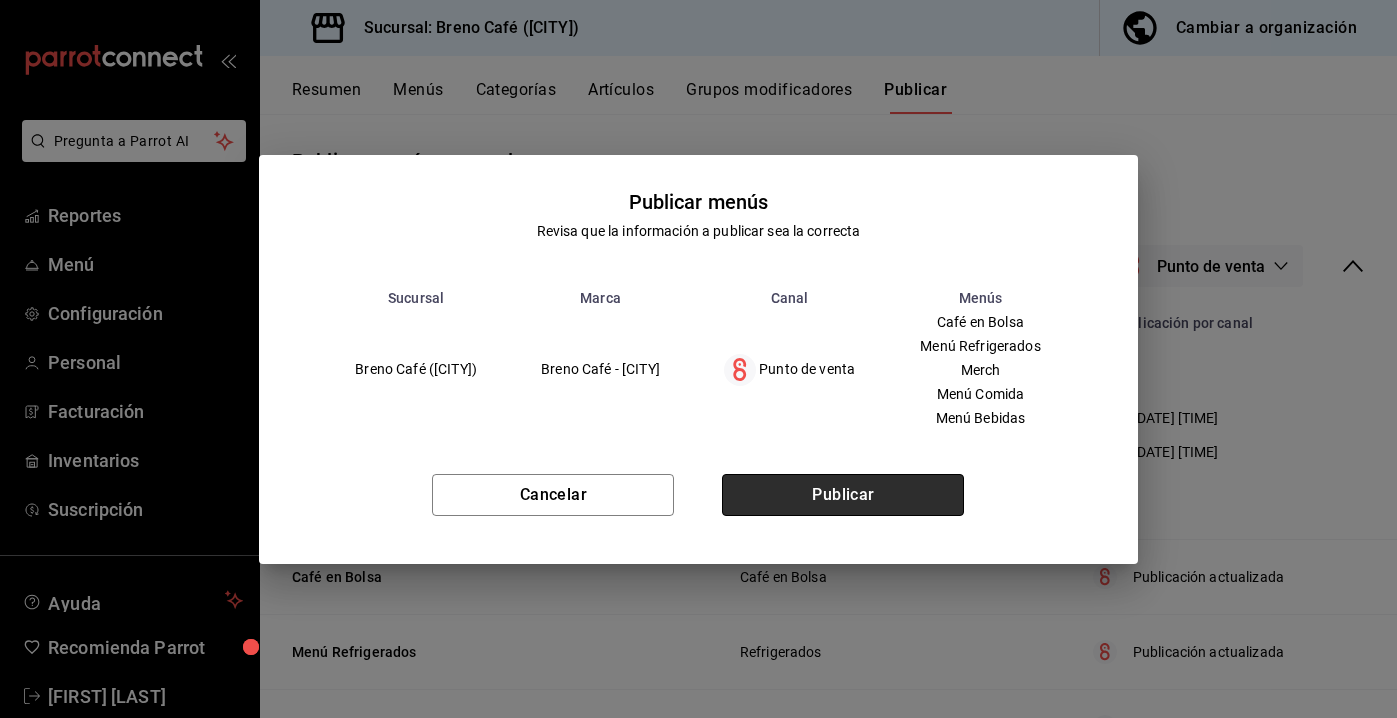 click on "Publicar" at bounding box center [843, 495] 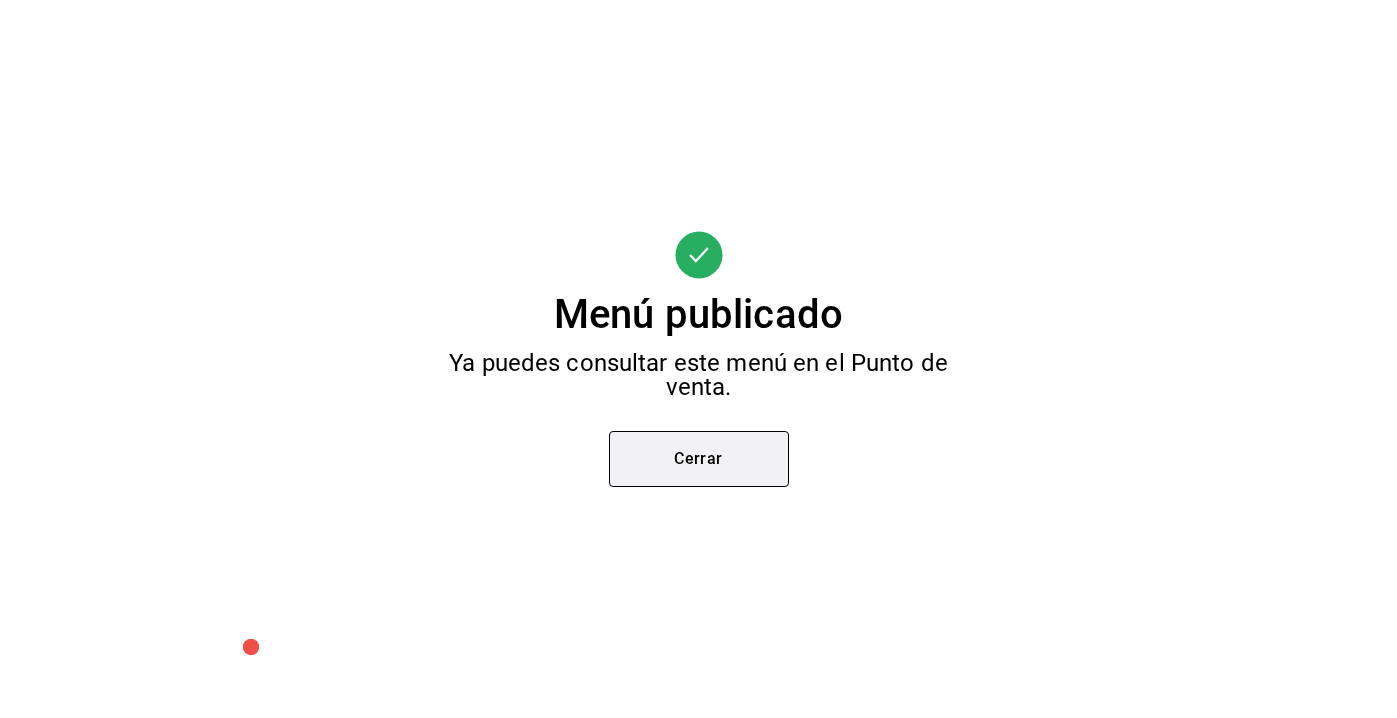 click on "Cerrar" at bounding box center (699, 459) 